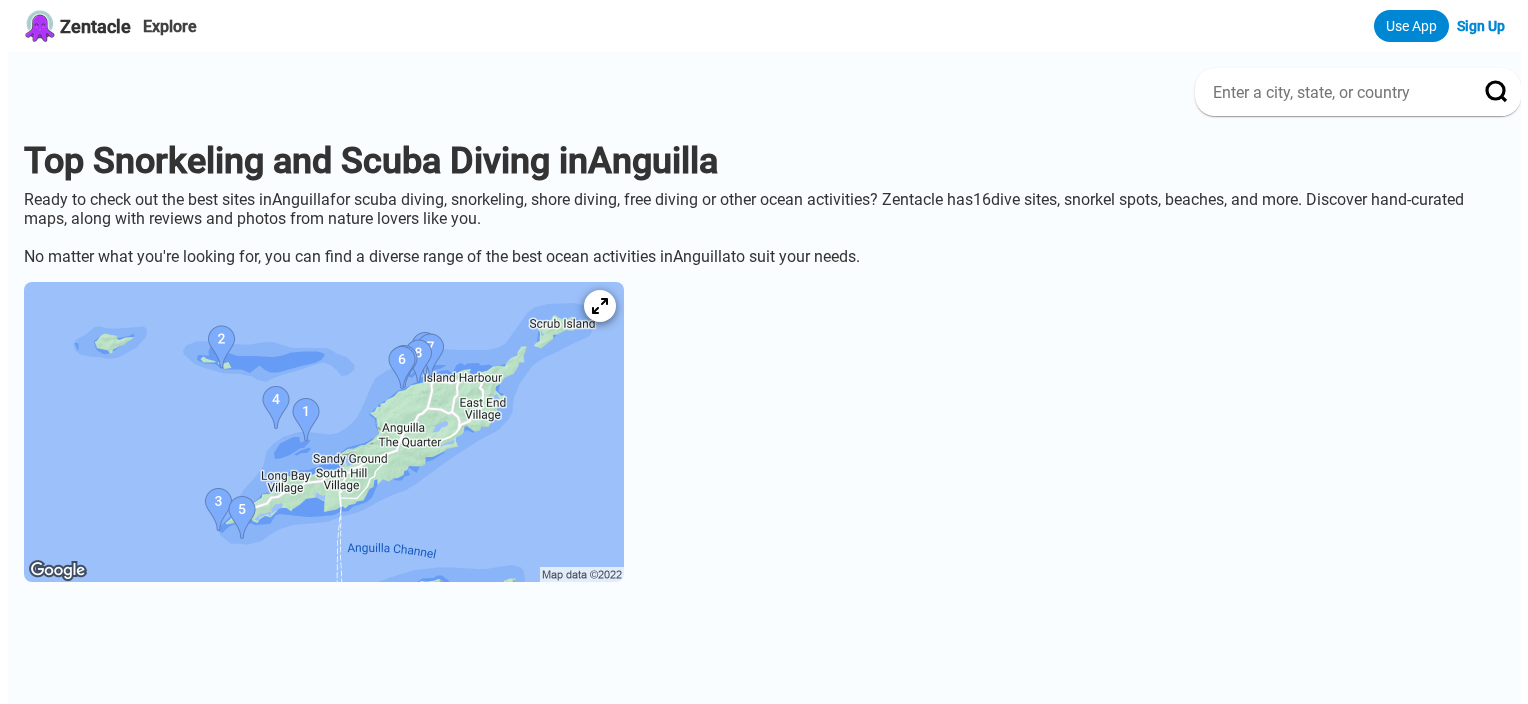 scroll, scrollTop: 0, scrollLeft: 0, axis: both 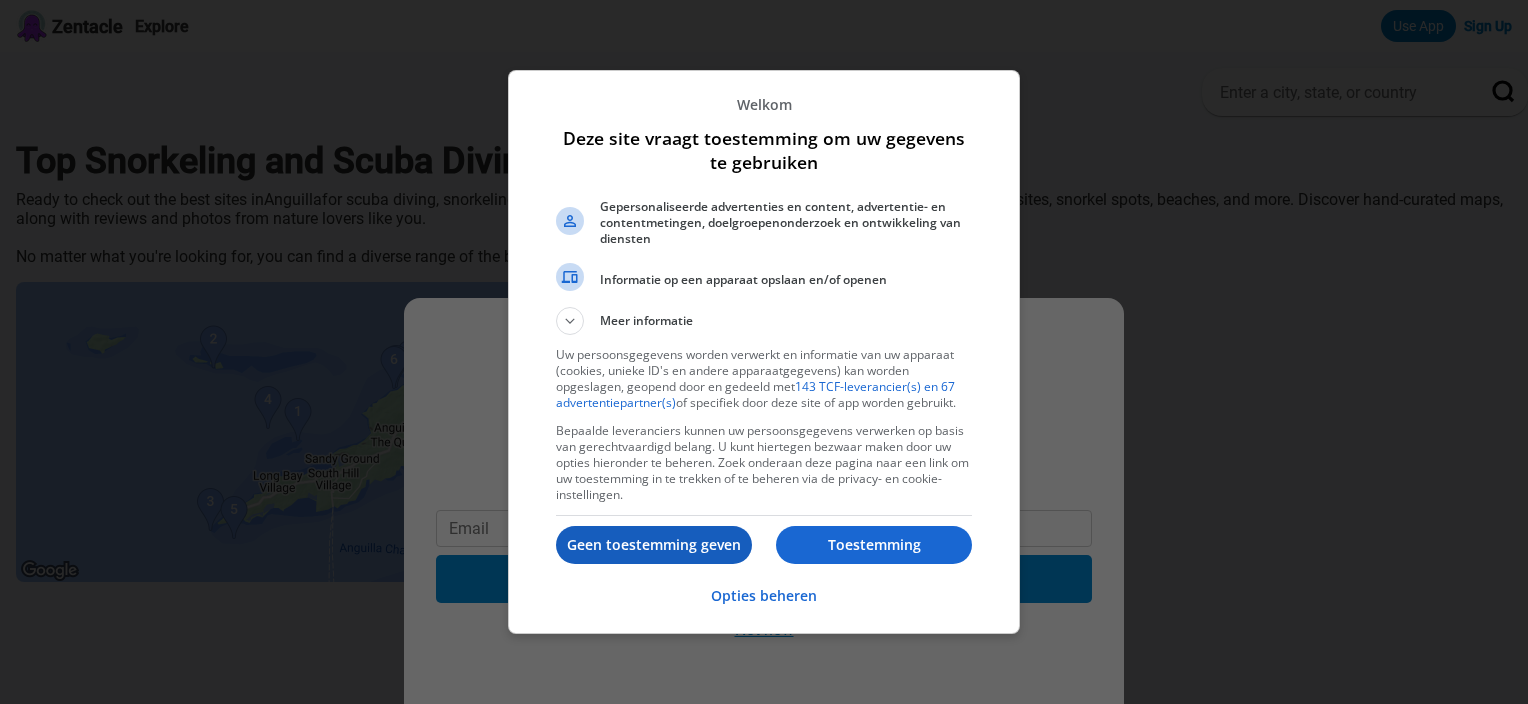 click on "Geen toestemming geven" at bounding box center (654, 545) 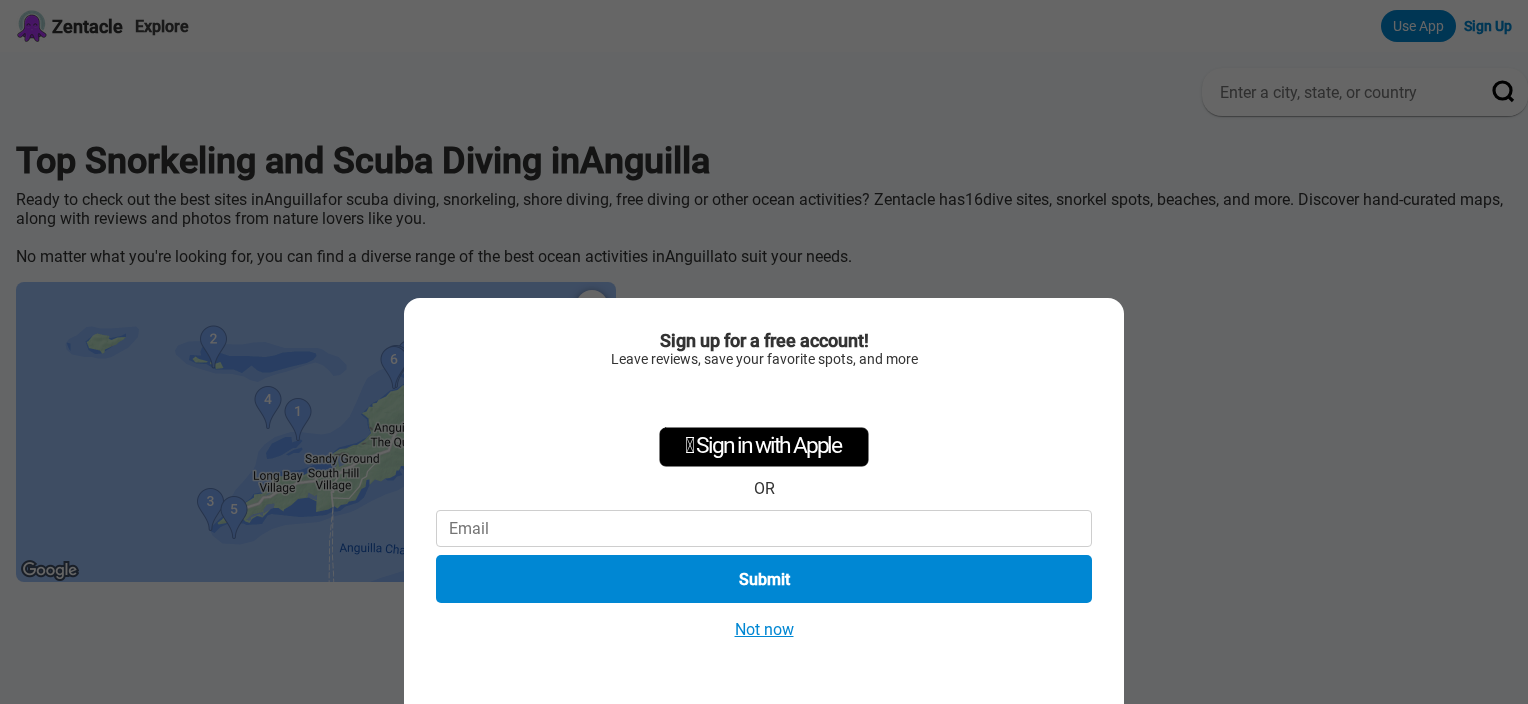 click on "Not now" at bounding box center [764, 629] 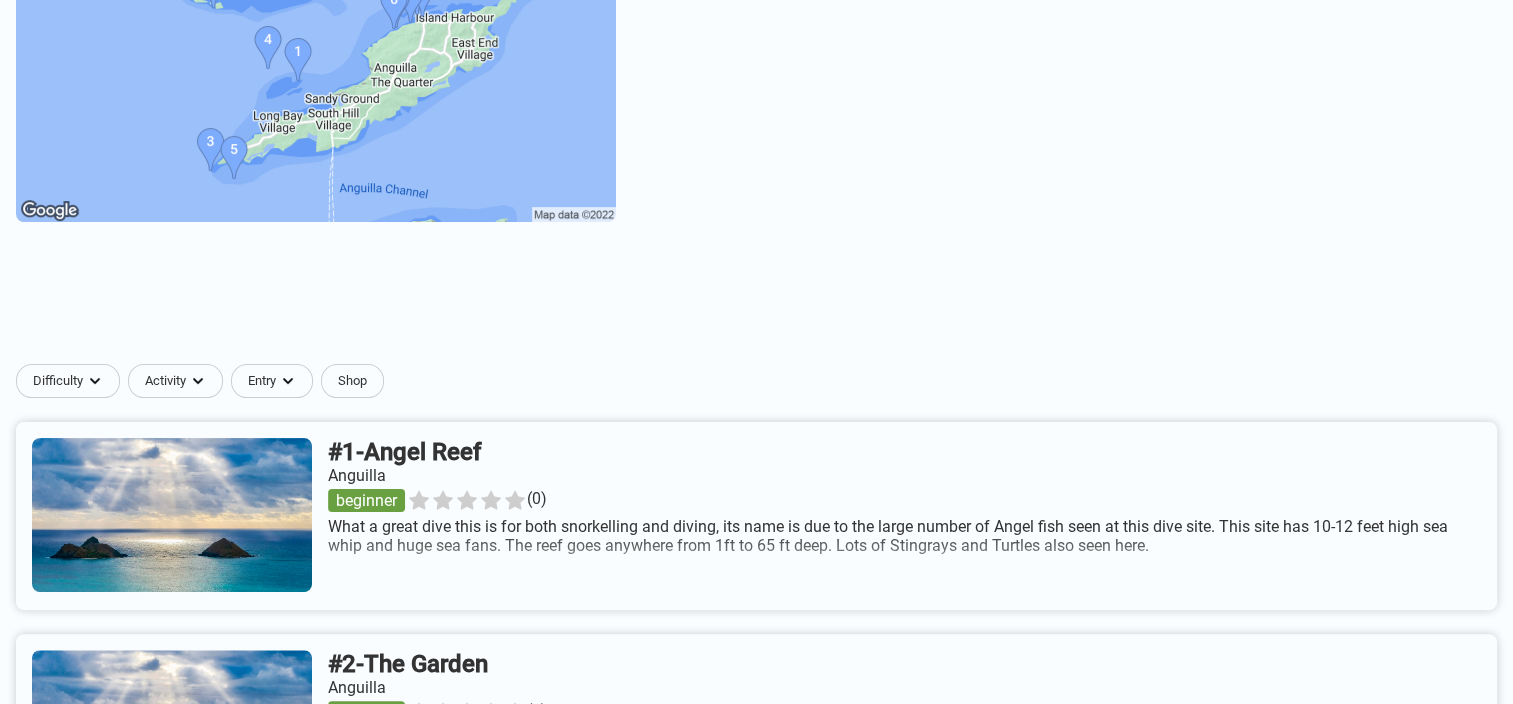 scroll, scrollTop: 400, scrollLeft: 0, axis: vertical 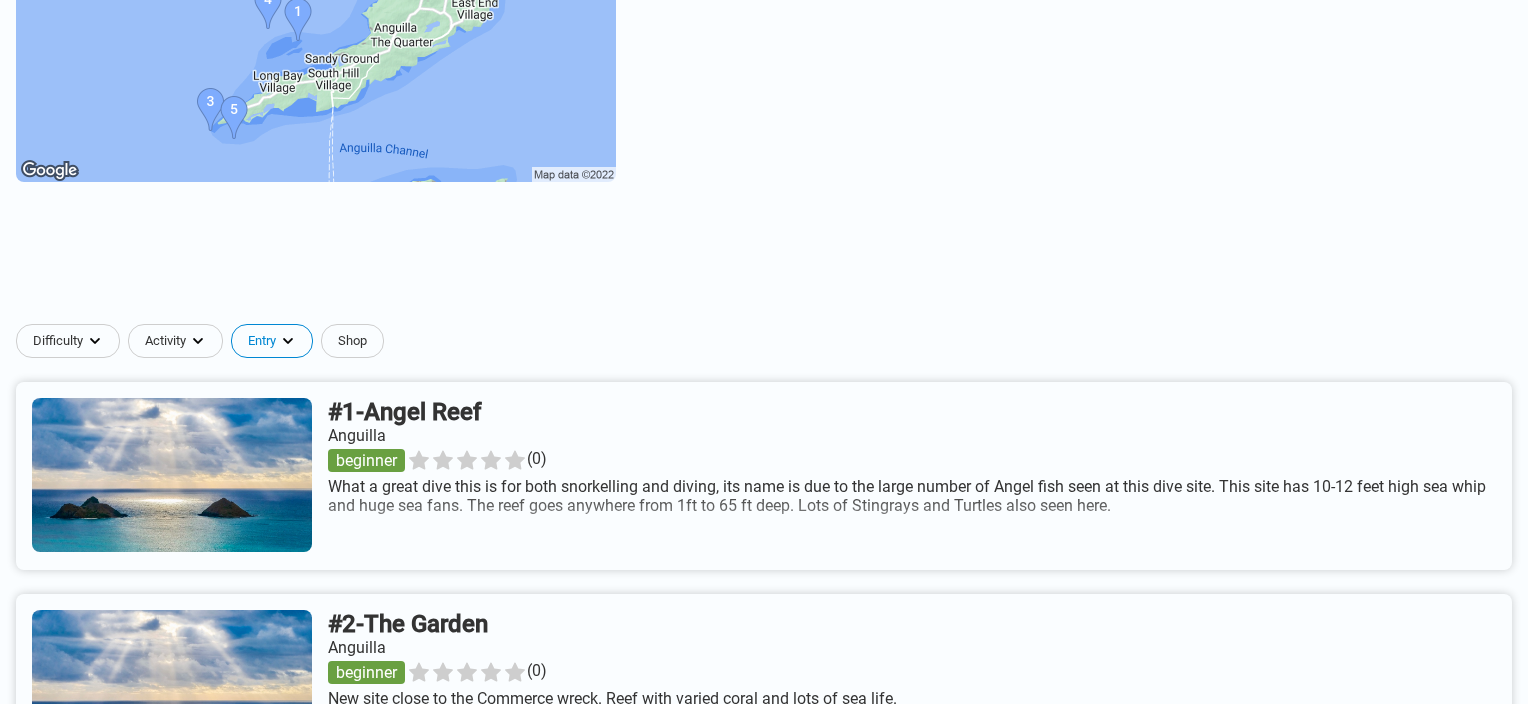 click on "Zentacle Explore Use App Sign Up Top Snorkeling and Scuba Diving in  Anguilla Ready to check out the best sites in  Anguilla  for scuba diving, snorkeling, shore diving, free diving or other ocean activities? Zentacle has  16  dive sites, snorkel spots, beaches, and more. Discover hand-curated maps, along with reviews and photos from nature lovers like you.
No matter what you're looking for, you can find a diverse range of the best ocean activities in  Anguilla  to suit your needs. Difficulty Activity Entry Shop # 1  -  Angel Reef Anguilla beginner ( 0 ) What a great dive this is for both snorkelling and diving, its name is due to the large number of Angel fish seen at this dive site. This site has 10-12 feet high sea whip and huge sea fans. The reef goes anywhere from 1ft to 65 ft deep. Lots of Stingrays and Turtles also seen here.
# 2  -  The Garden Anguilla beginner ( 0 ) New site close to the Commerce wreck. Reef with varied coral and lots of sea life.
# 3  -  Crystal Reef Anguilla beginner ( 0 ) #" at bounding box center [764, 2167] 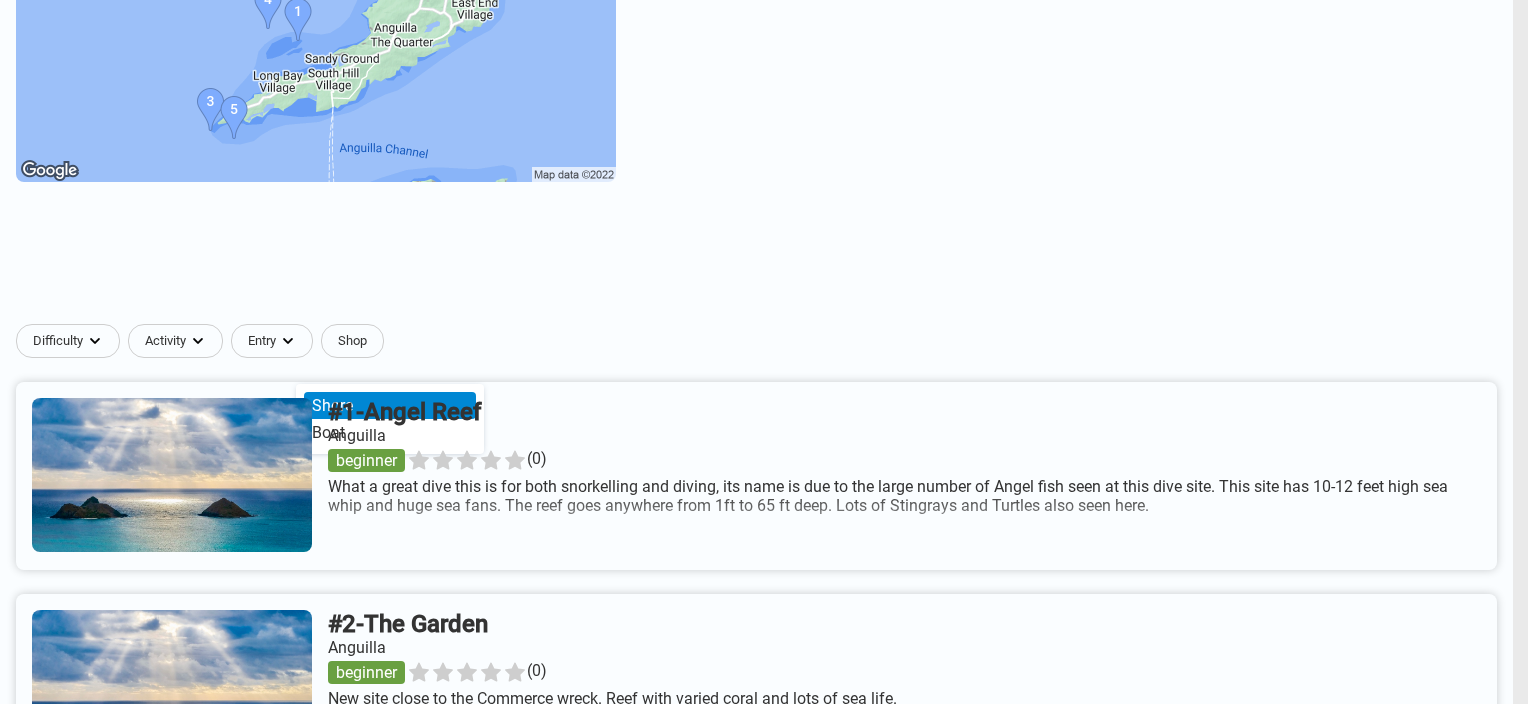 click on "Shore" at bounding box center (390, 405) 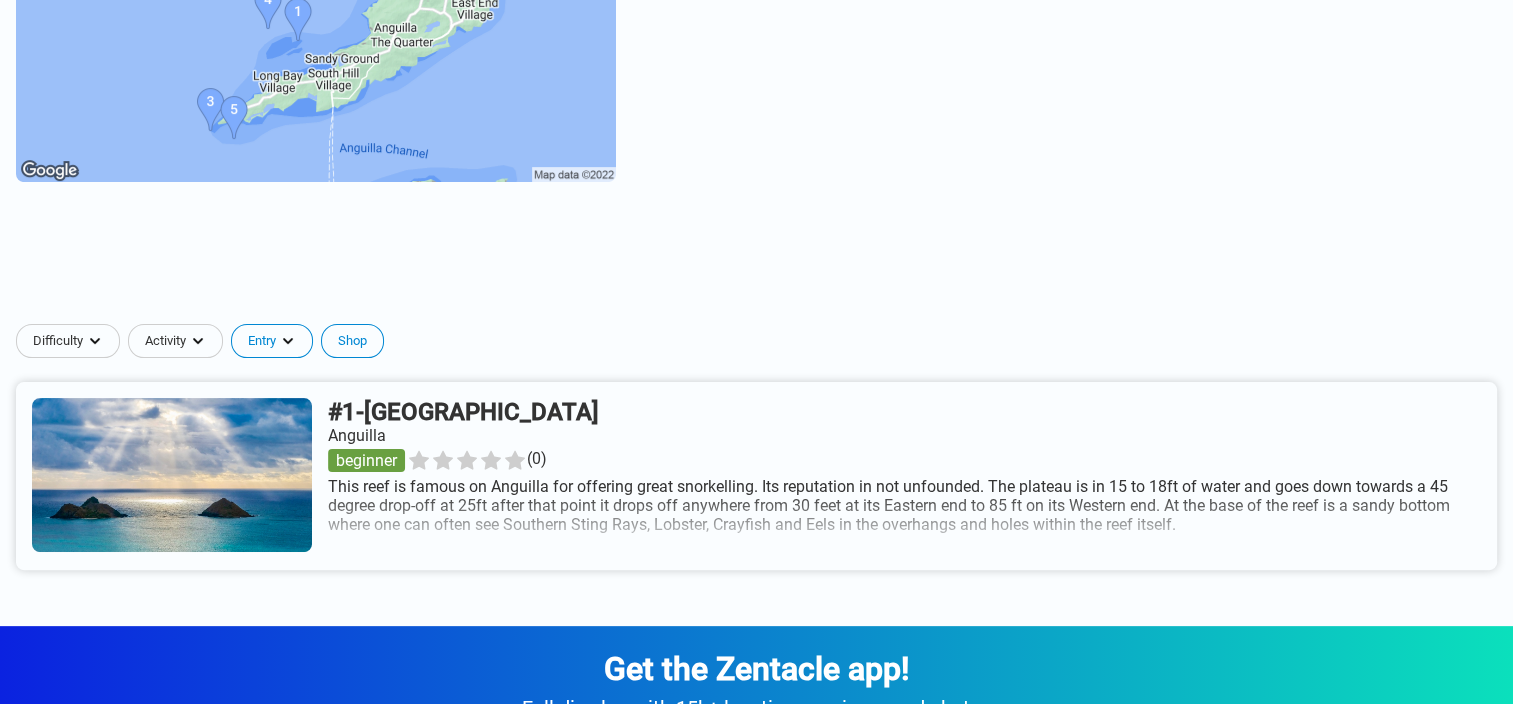 click on "Shop" at bounding box center (352, 341) 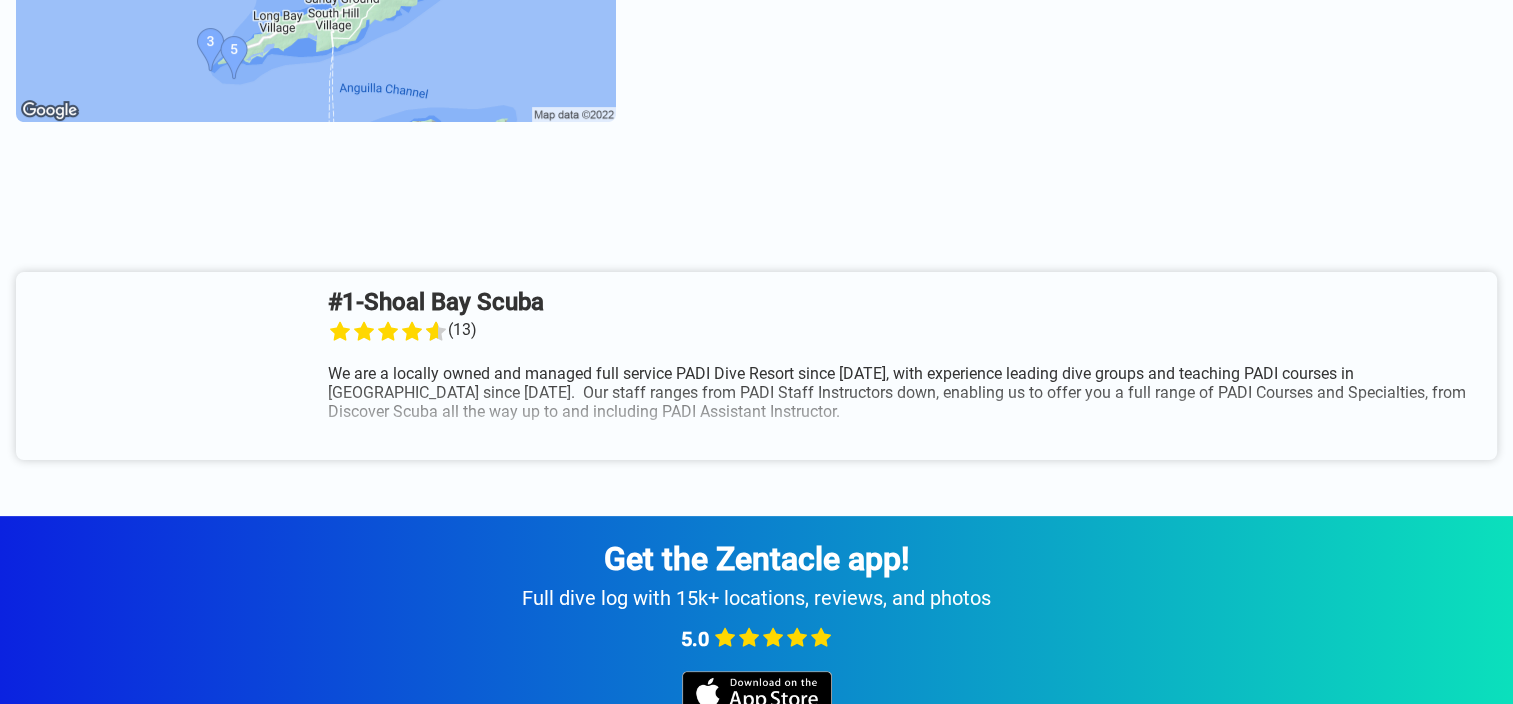 scroll, scrollTop: 500, scrollLeft: 0, axis: vertical 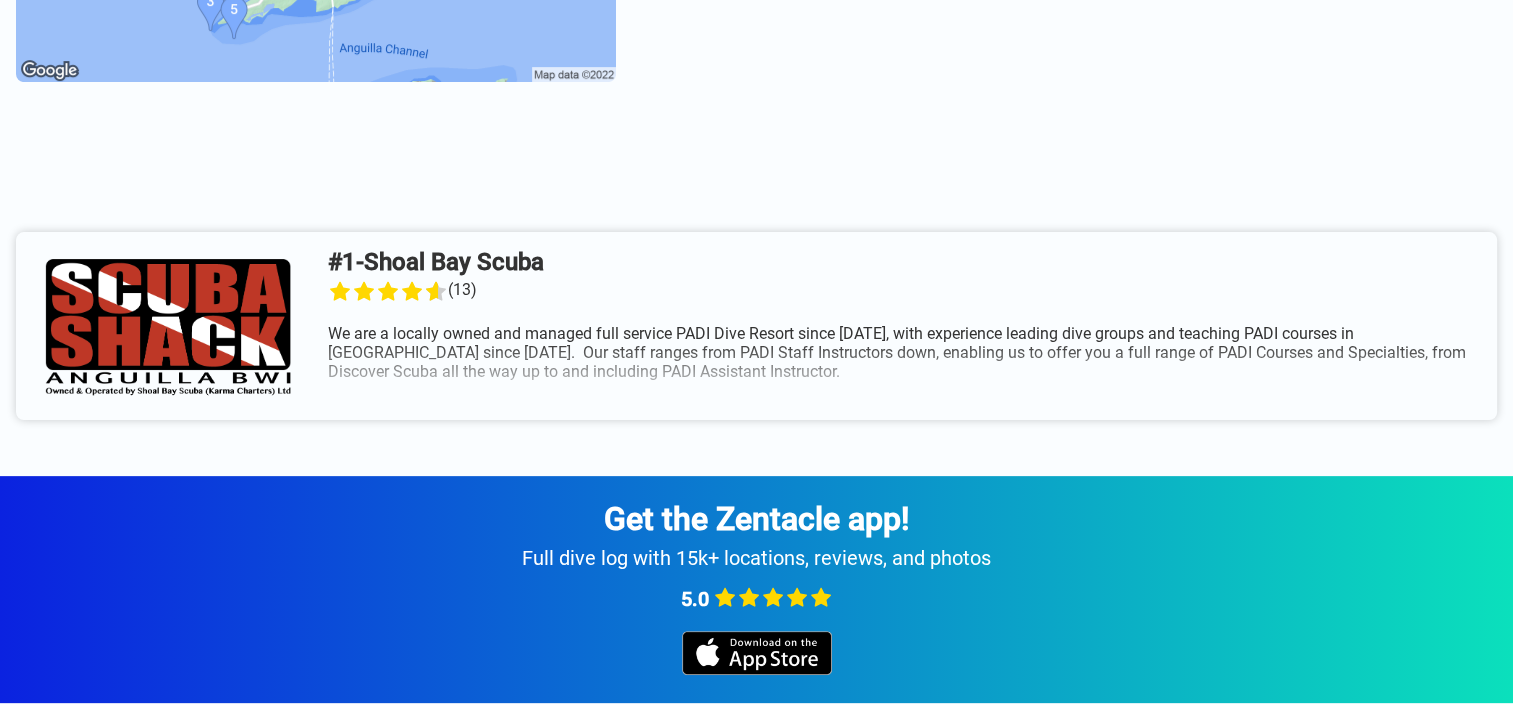 click at bounding box center [756, 326] 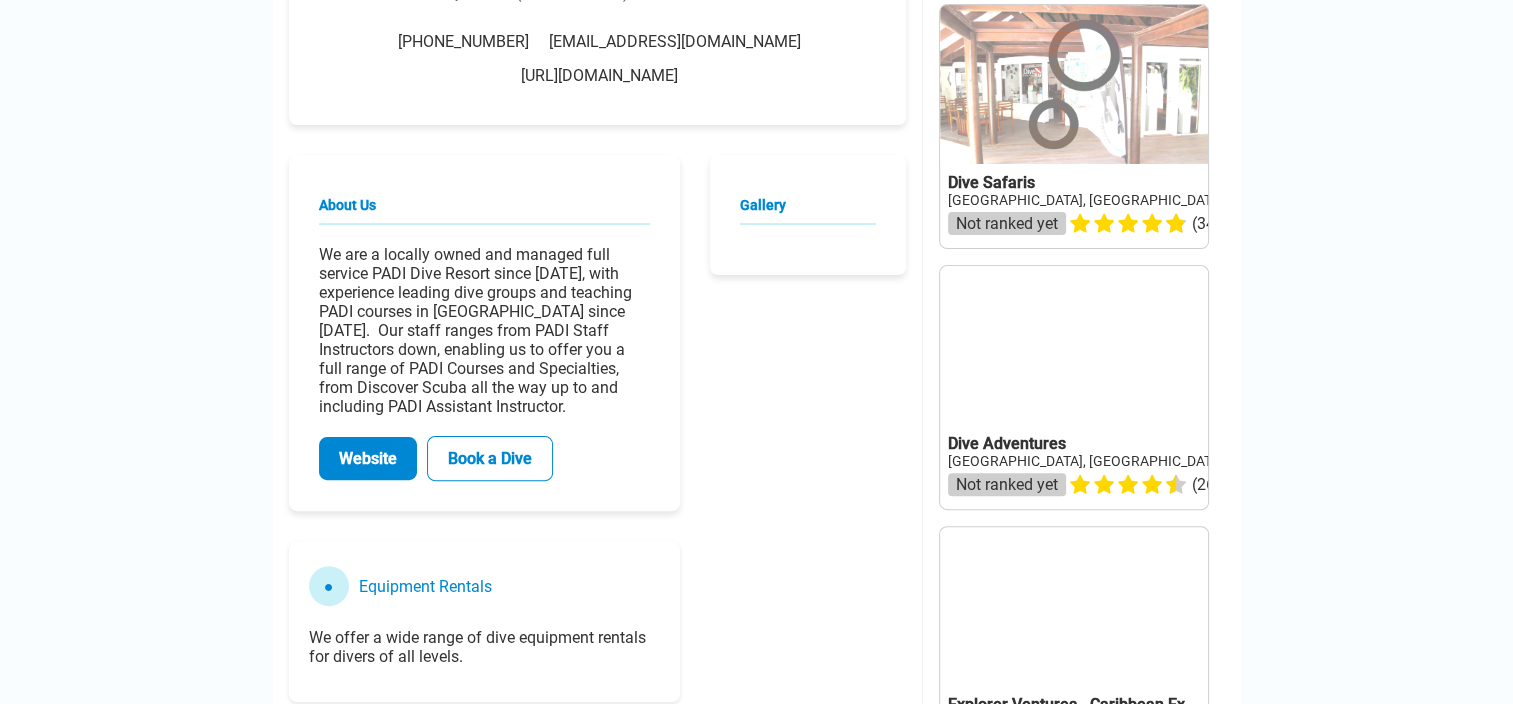 scroll, scrollTop: 0, scrollLeft: 0, axis: both 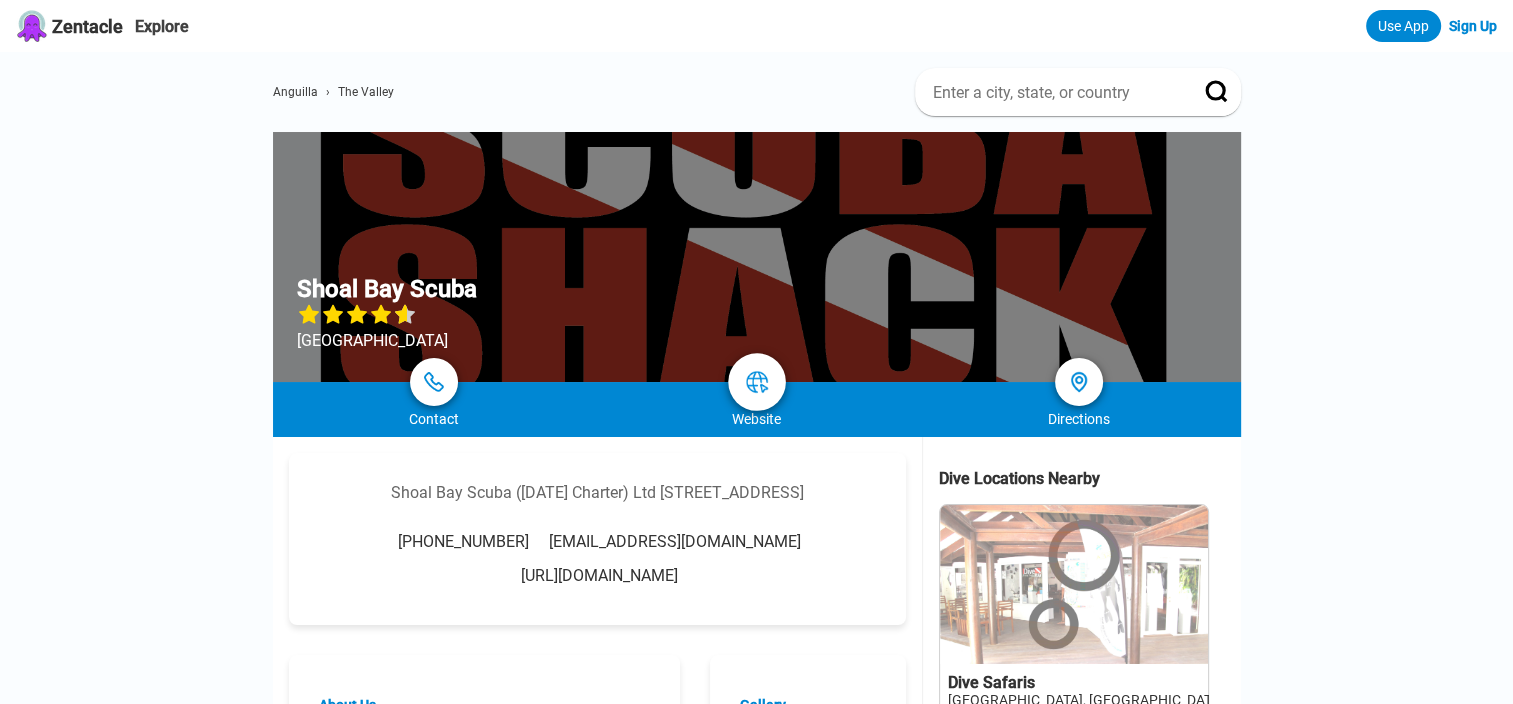 click at bounding box center (757, 382) 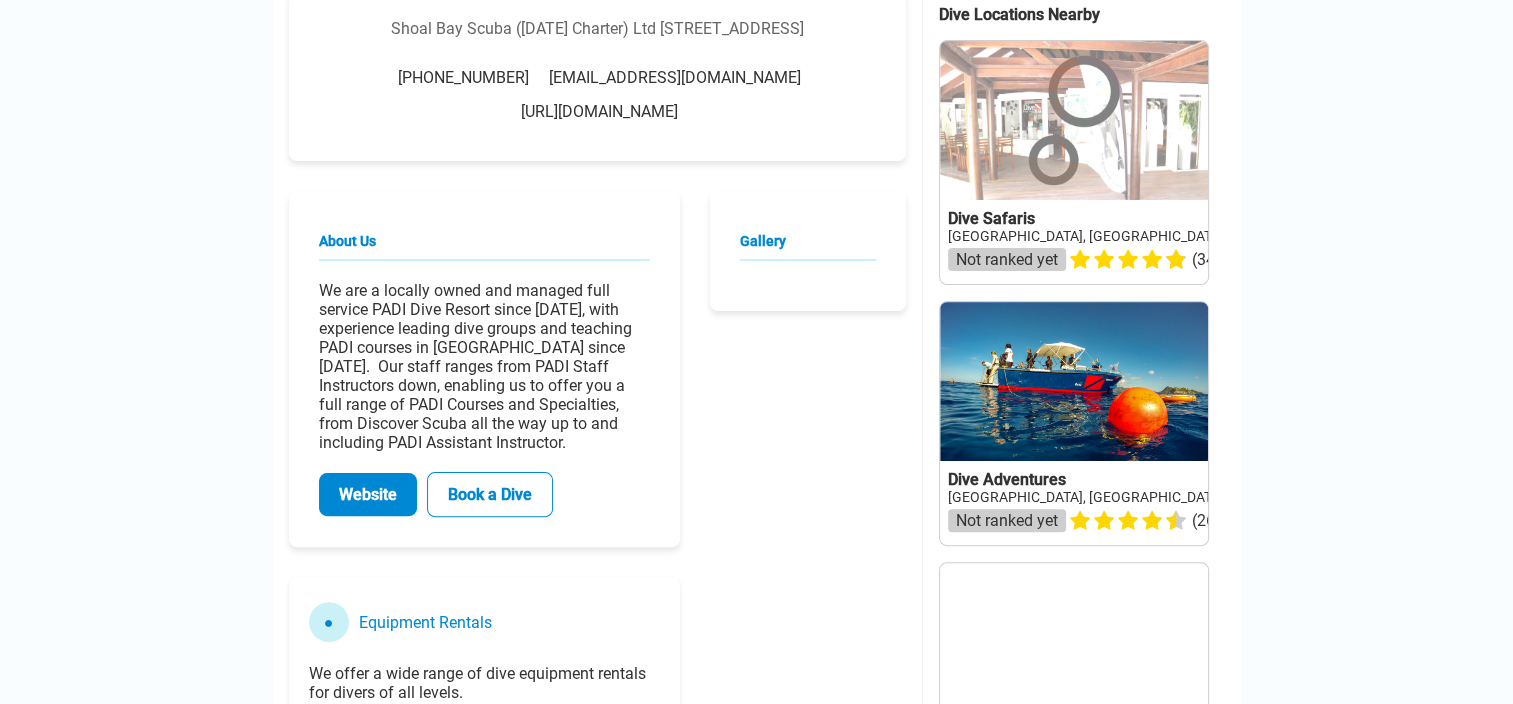 scroll, scrollTop: 500, scrollLeft: 0, axis: vertical 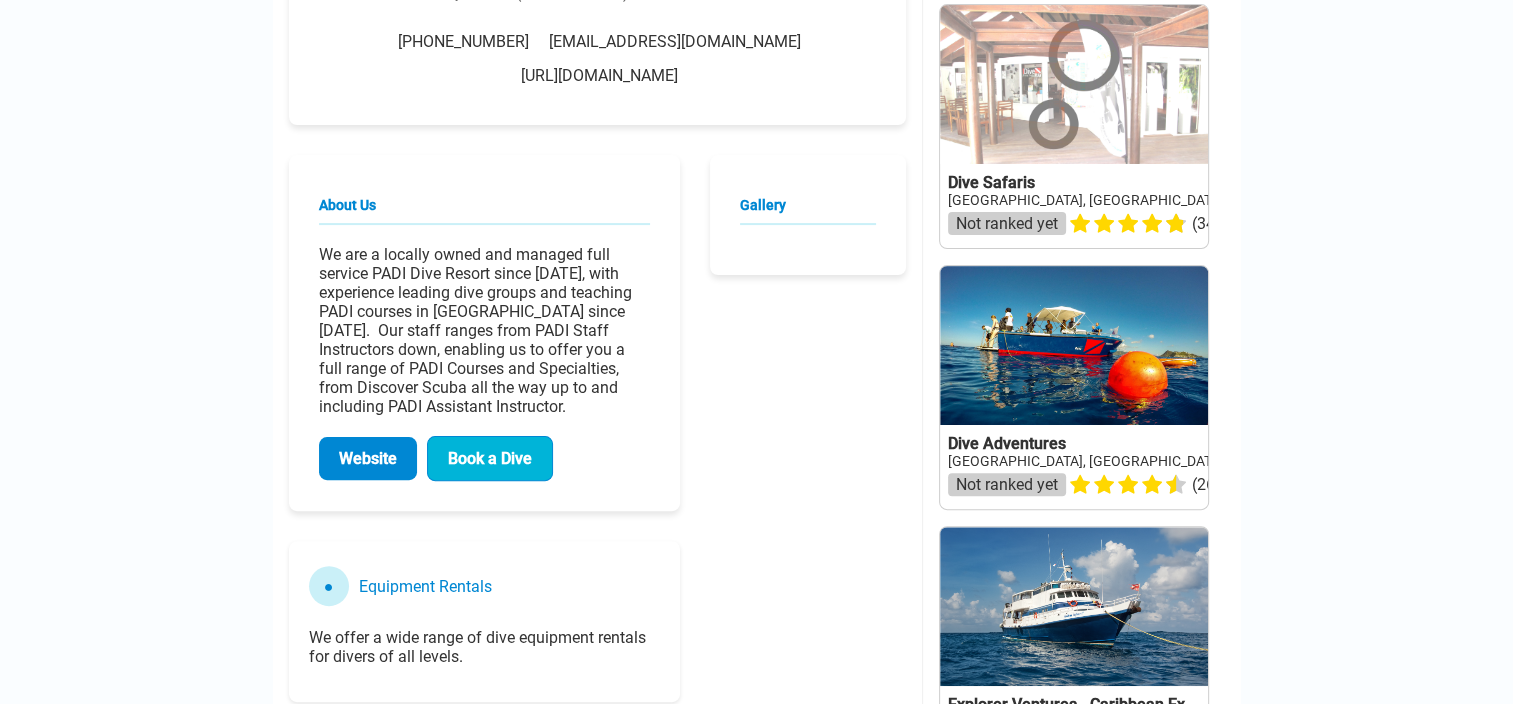 click on "Book a Dive" at bounding box center [490, 458] 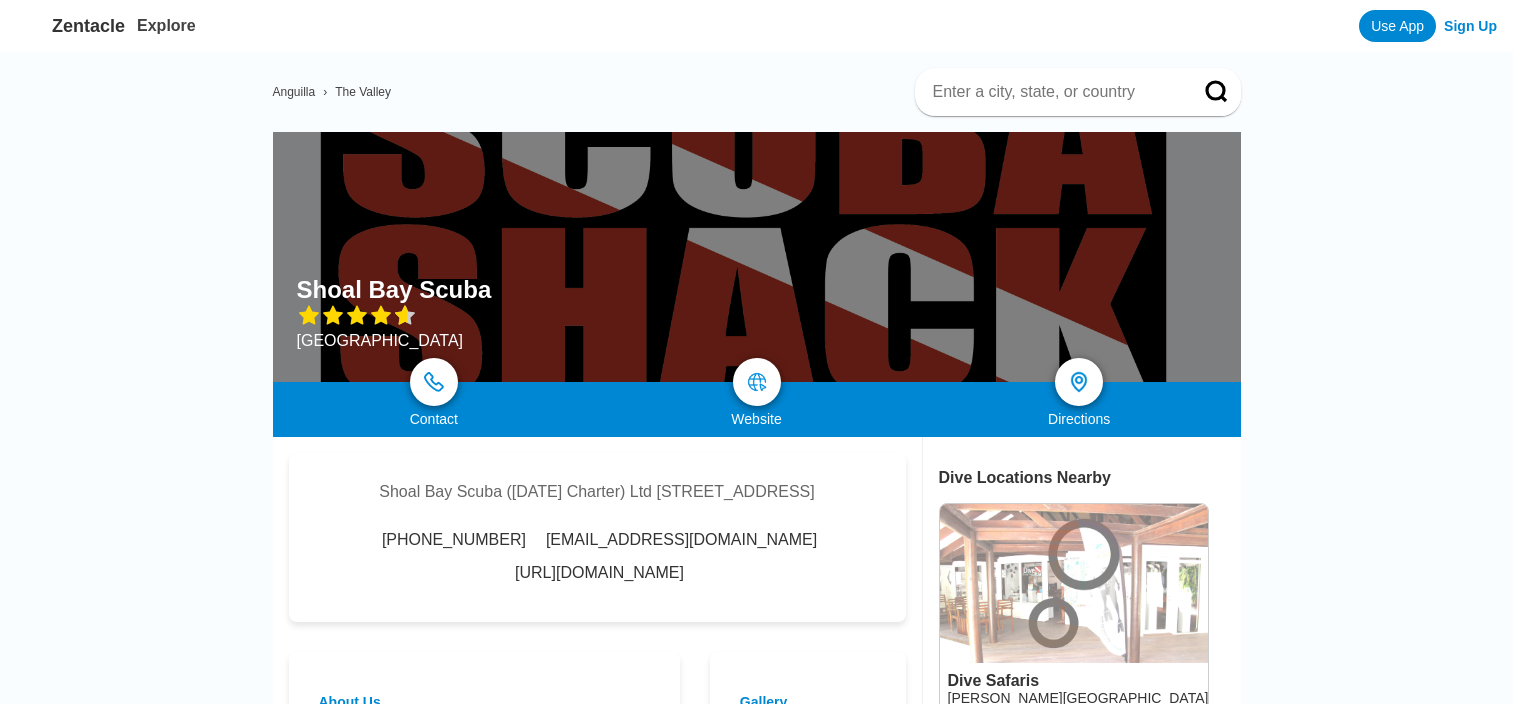 scroll, scrollTop: 500, scrollLeft: 0, axis: vertical 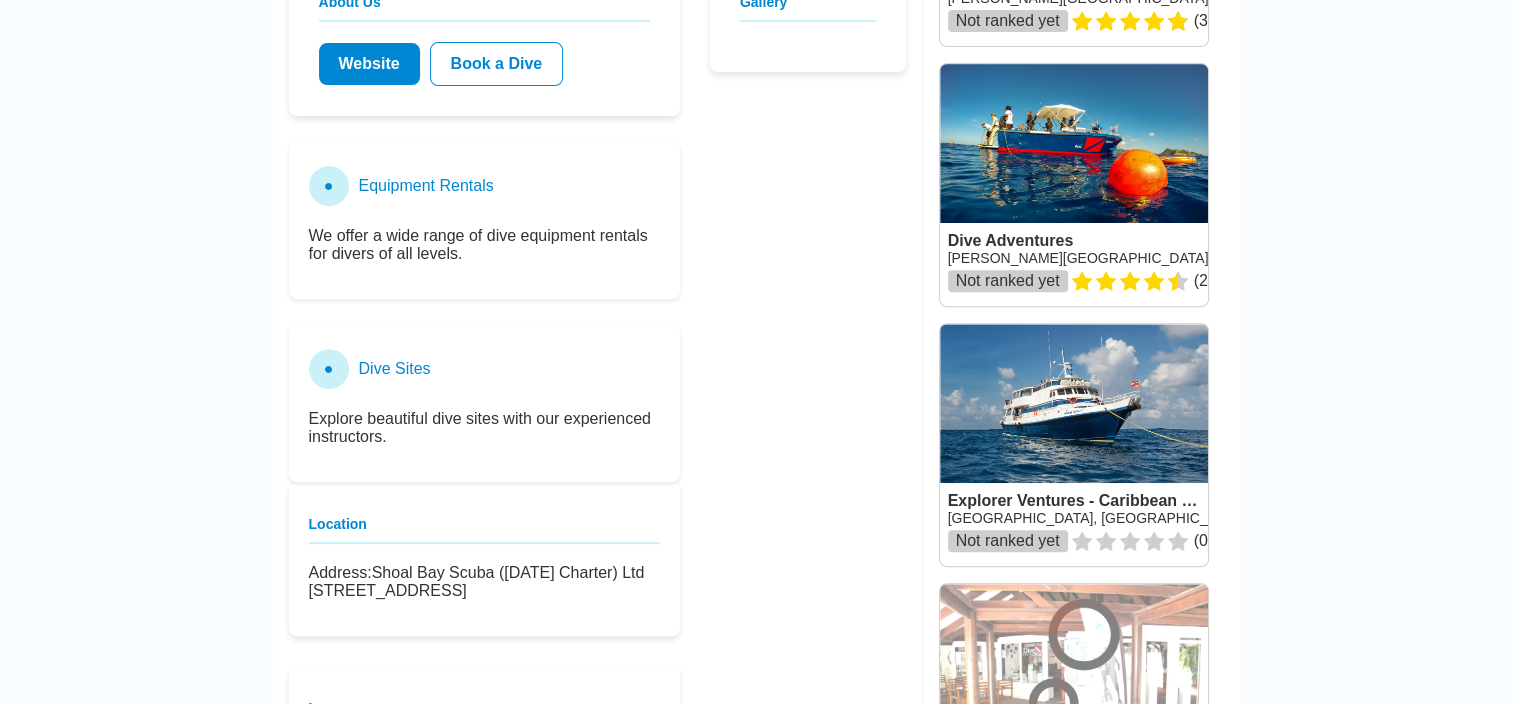 click on "We offer a wide range of dive equipment rentals for divers of all levels." at bounding box center [484, 245] 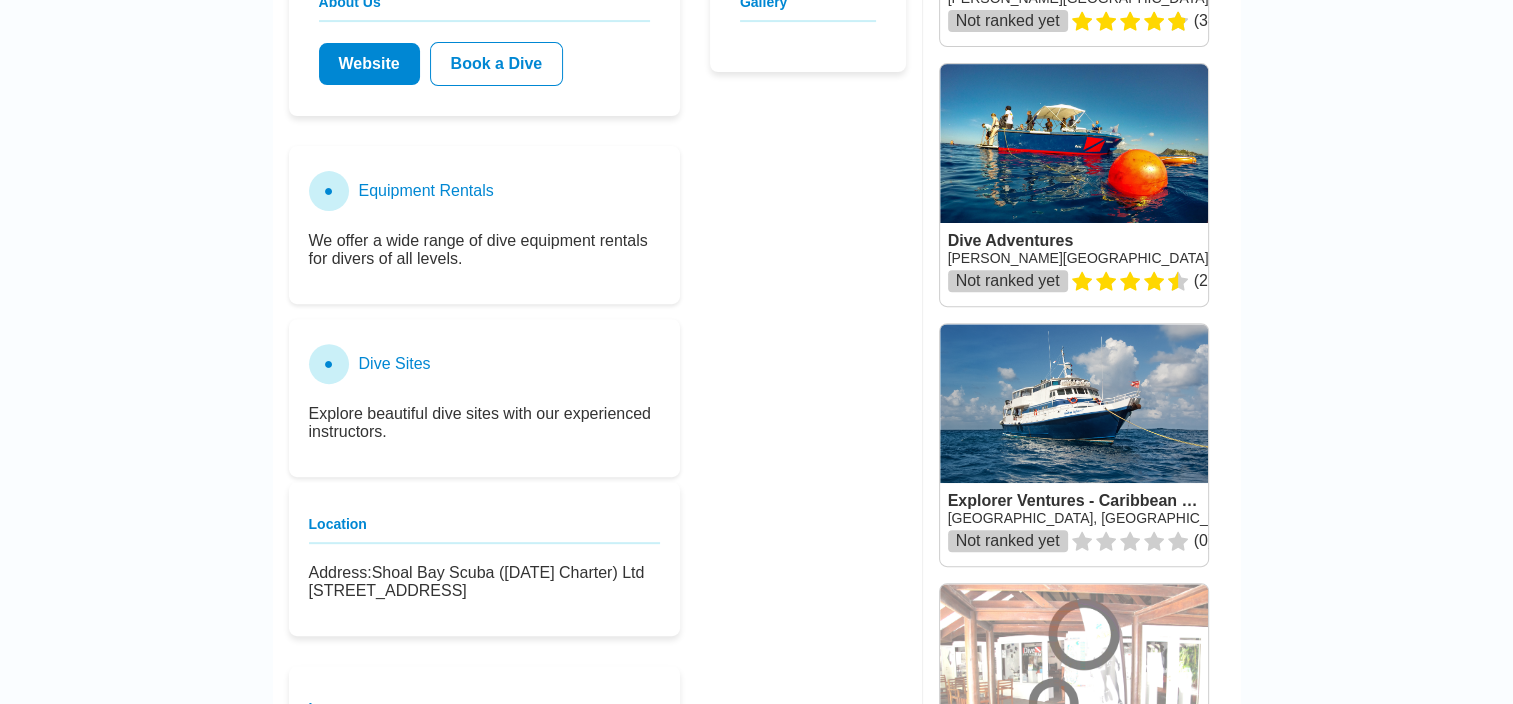 click on "Dive Sites" at bounding box center [395, 364] 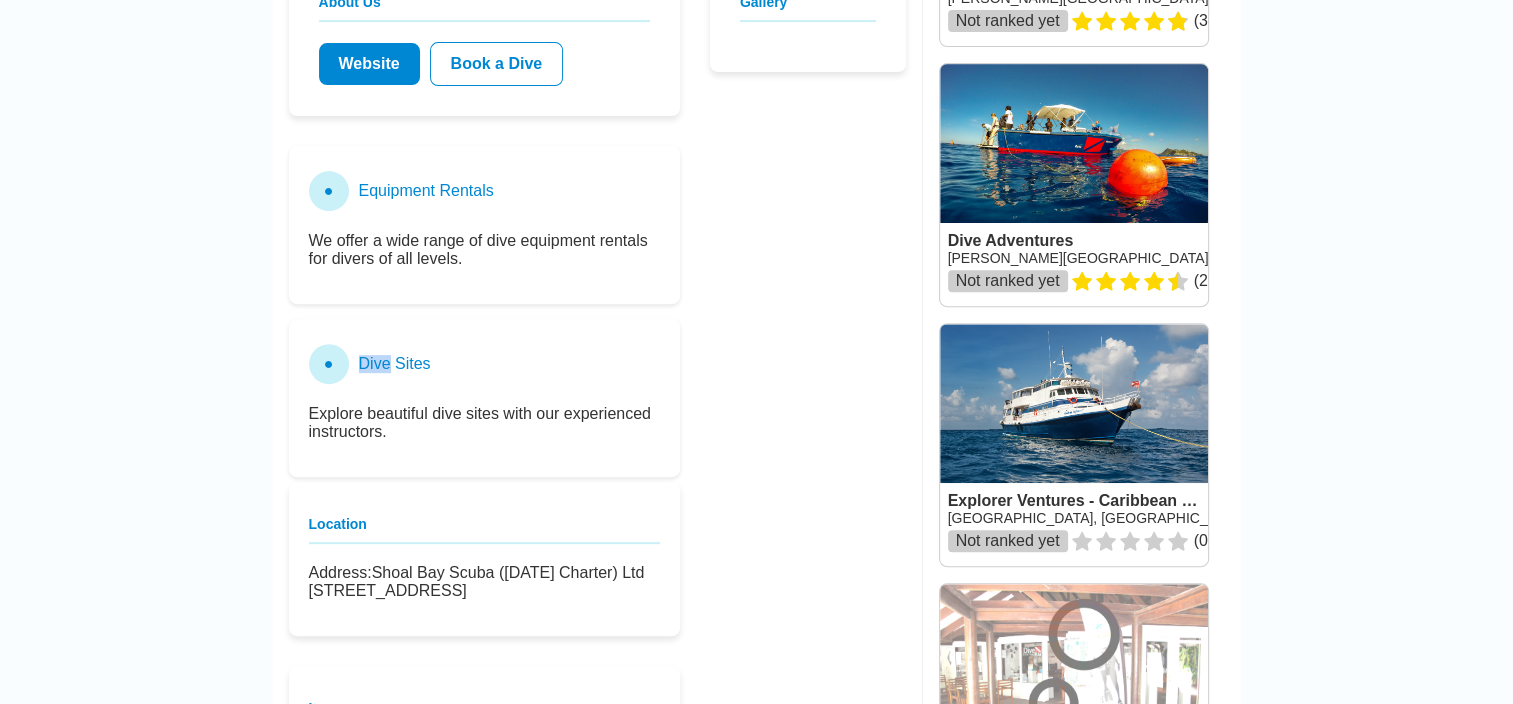 click on "Dive Sites" at bounding box center [395, 364] 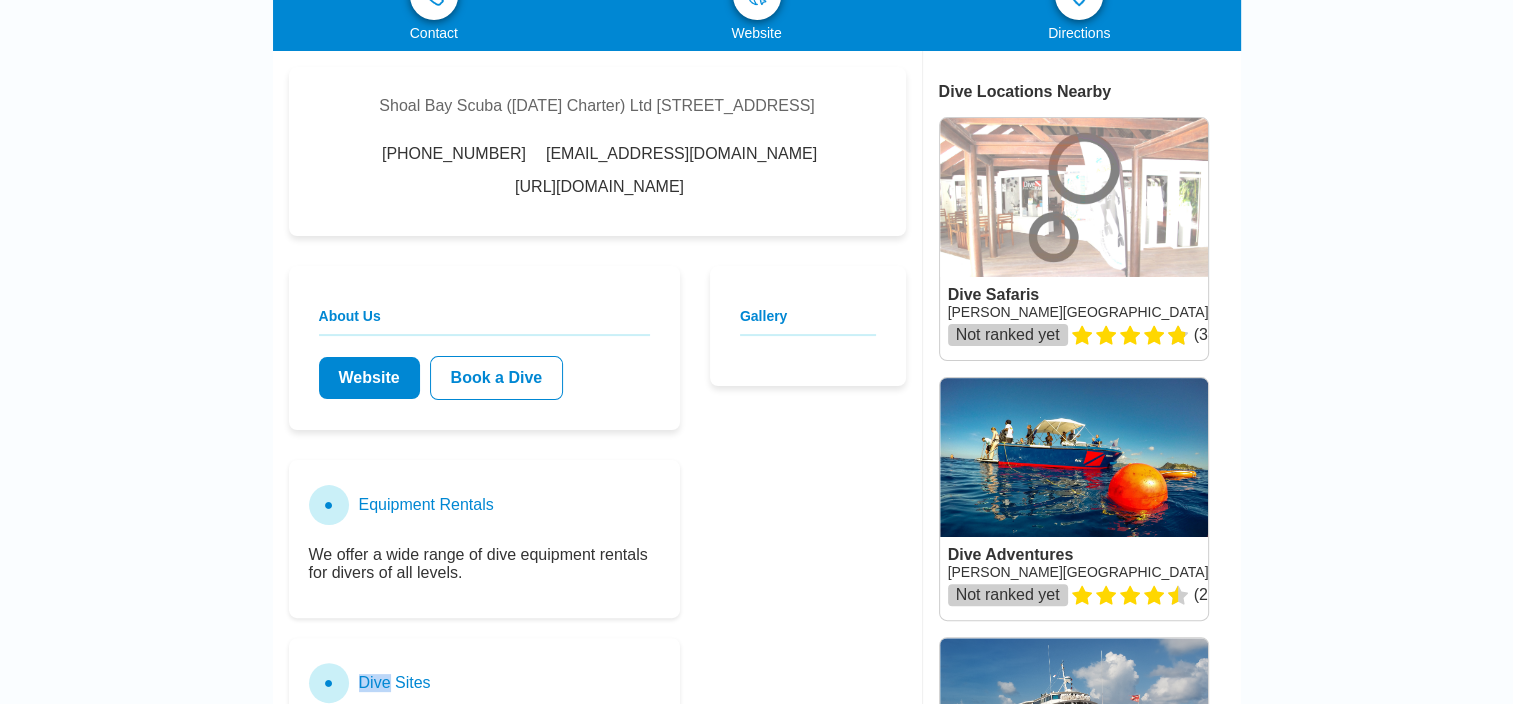 scroll, scrollTop: 0, scrollLeft: 0, axis: both 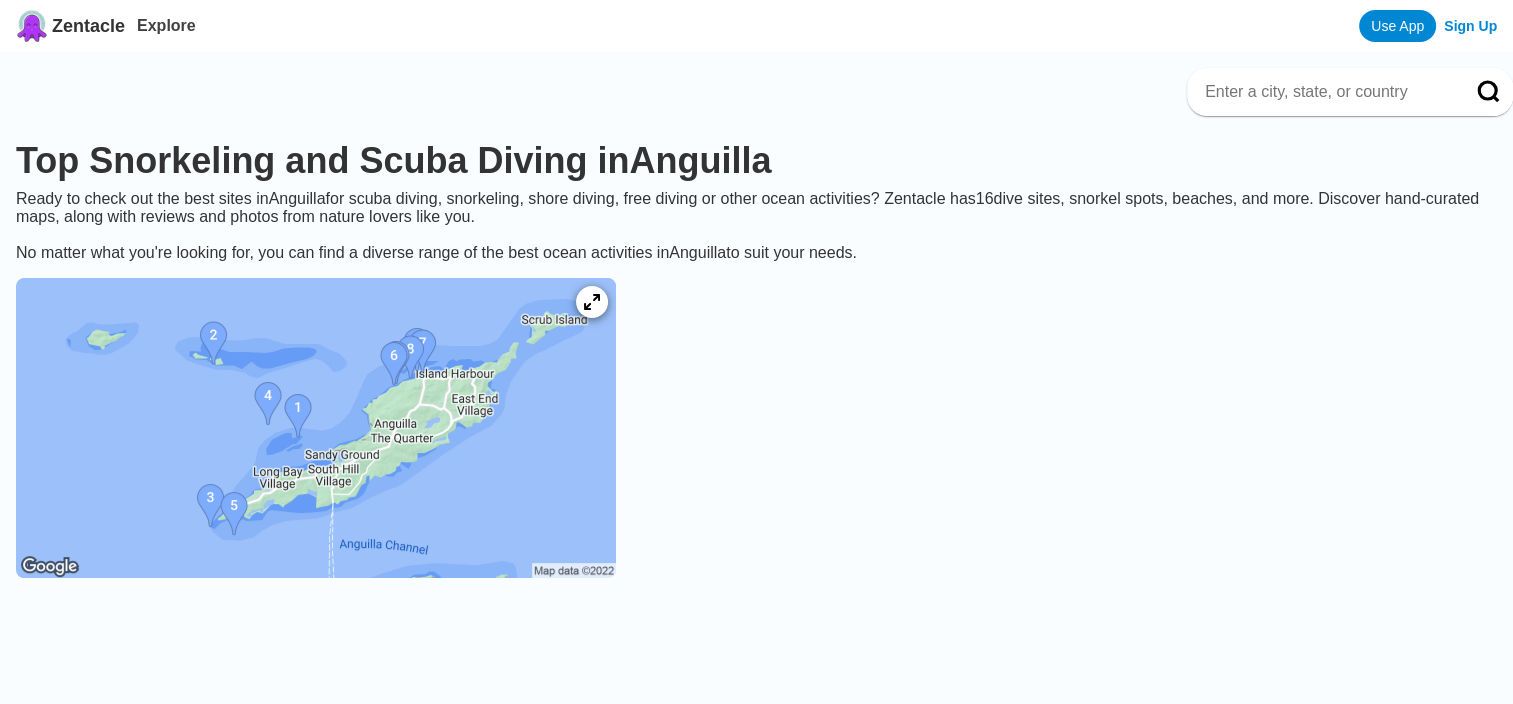 click at bounding box center [316, 428] 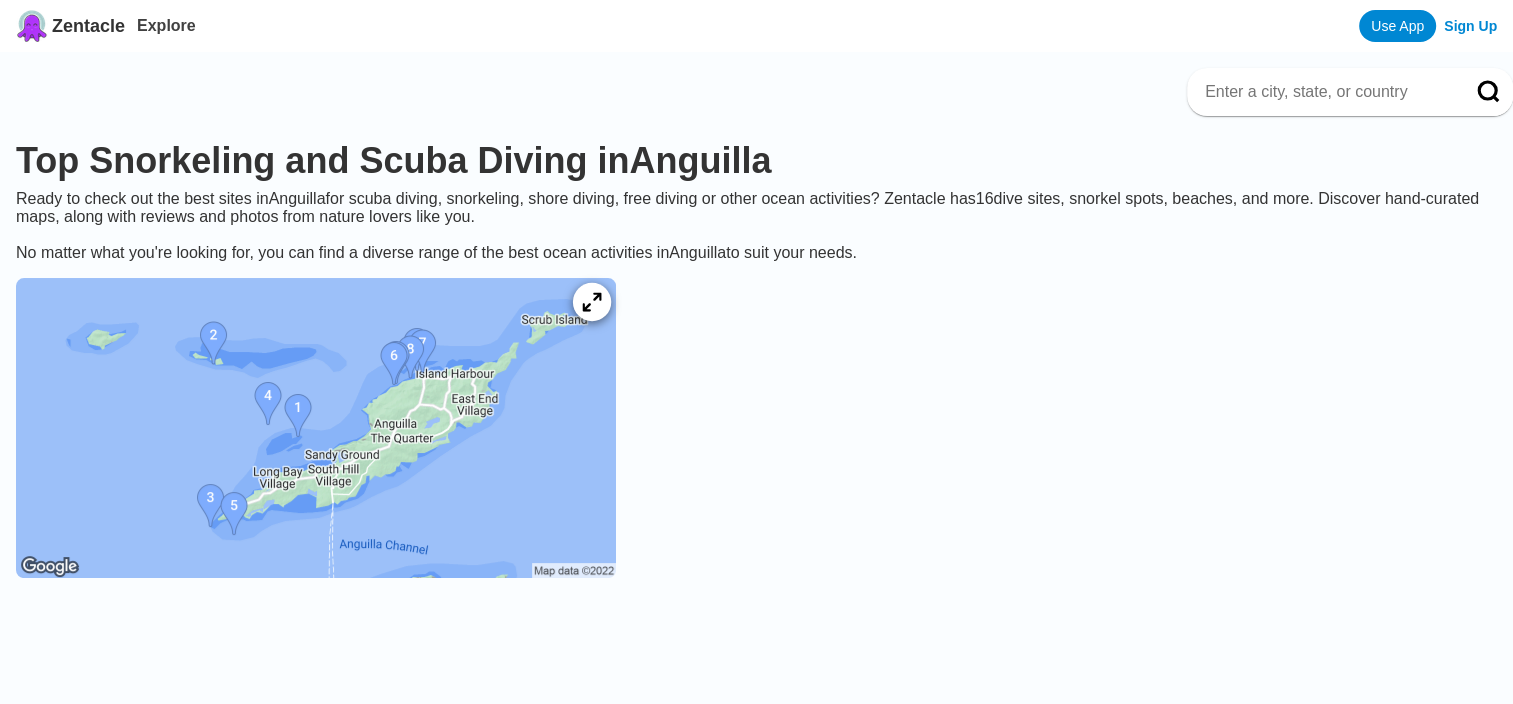 click at bounding box center [592, 302] 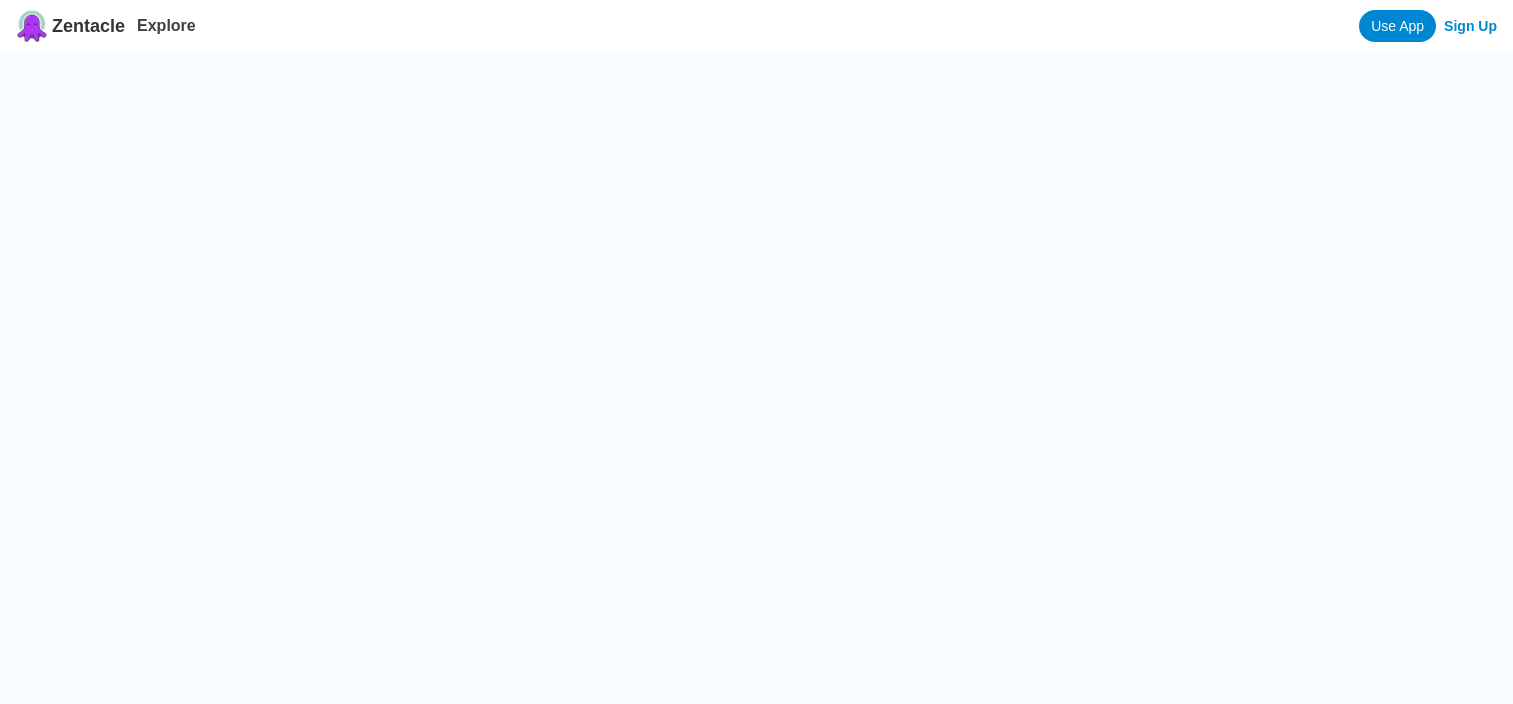 click at bounding box center [772, 404] 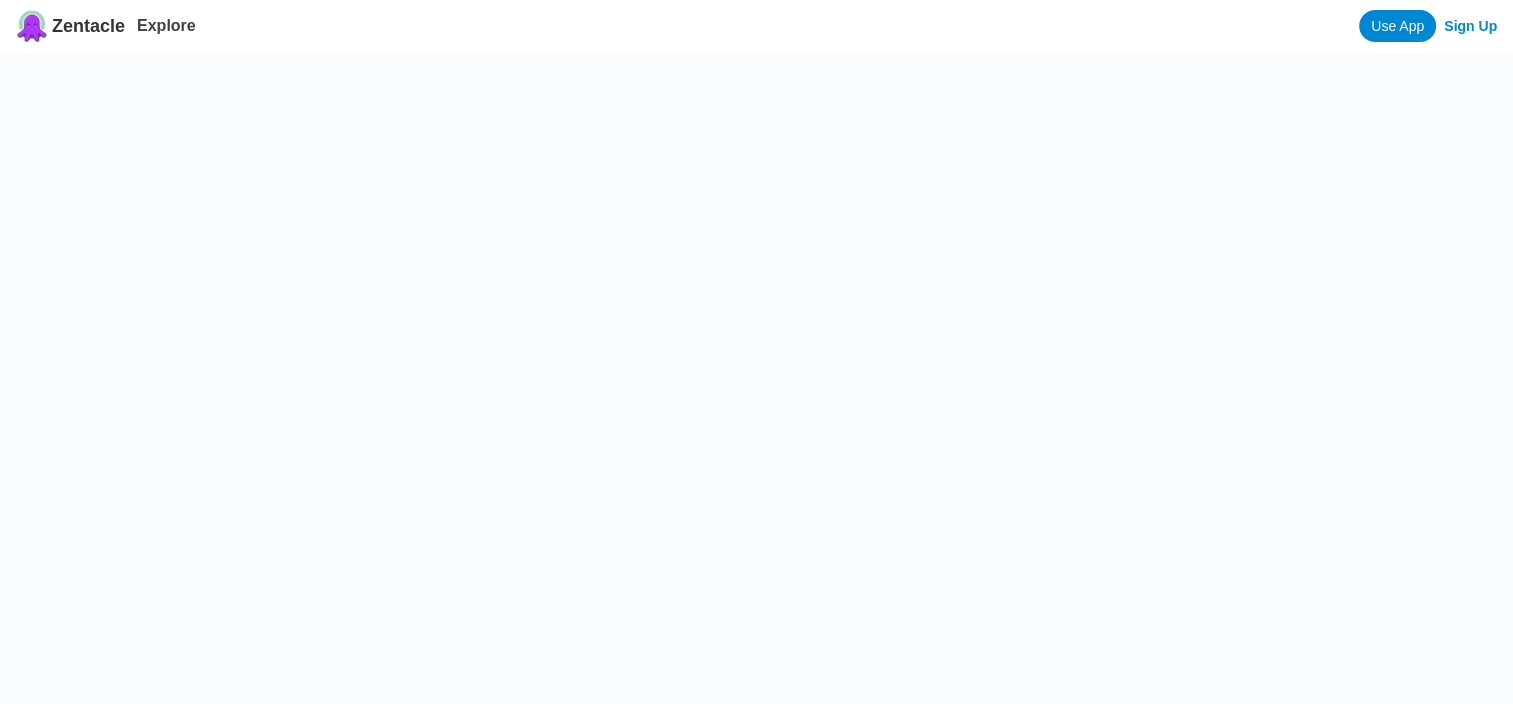 scroll, scrollTop: 0, scrollLeft: 0, axis: both 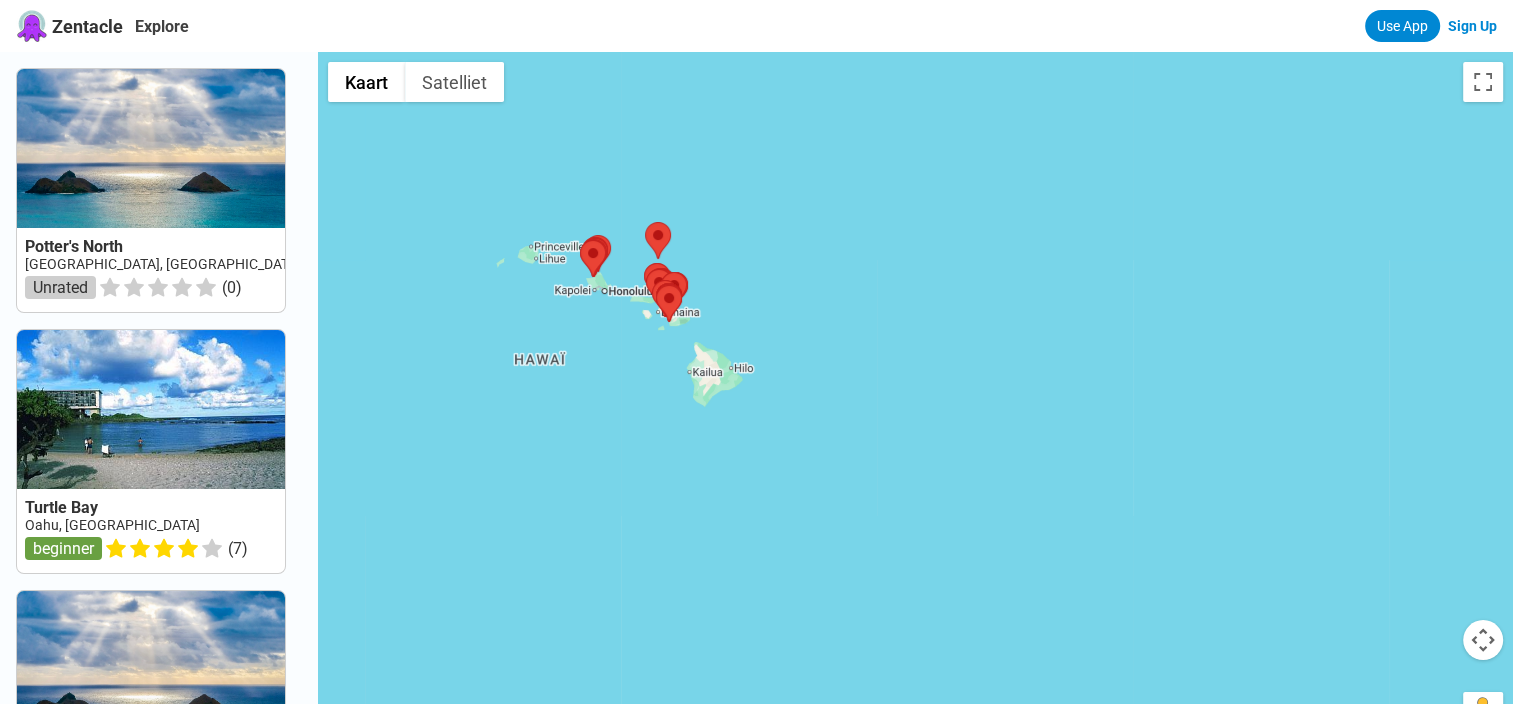 drag, startPoint x: 1040, startPoint y: 567, endPoint x: 790, endPoint y: 348, distance: 332.35675 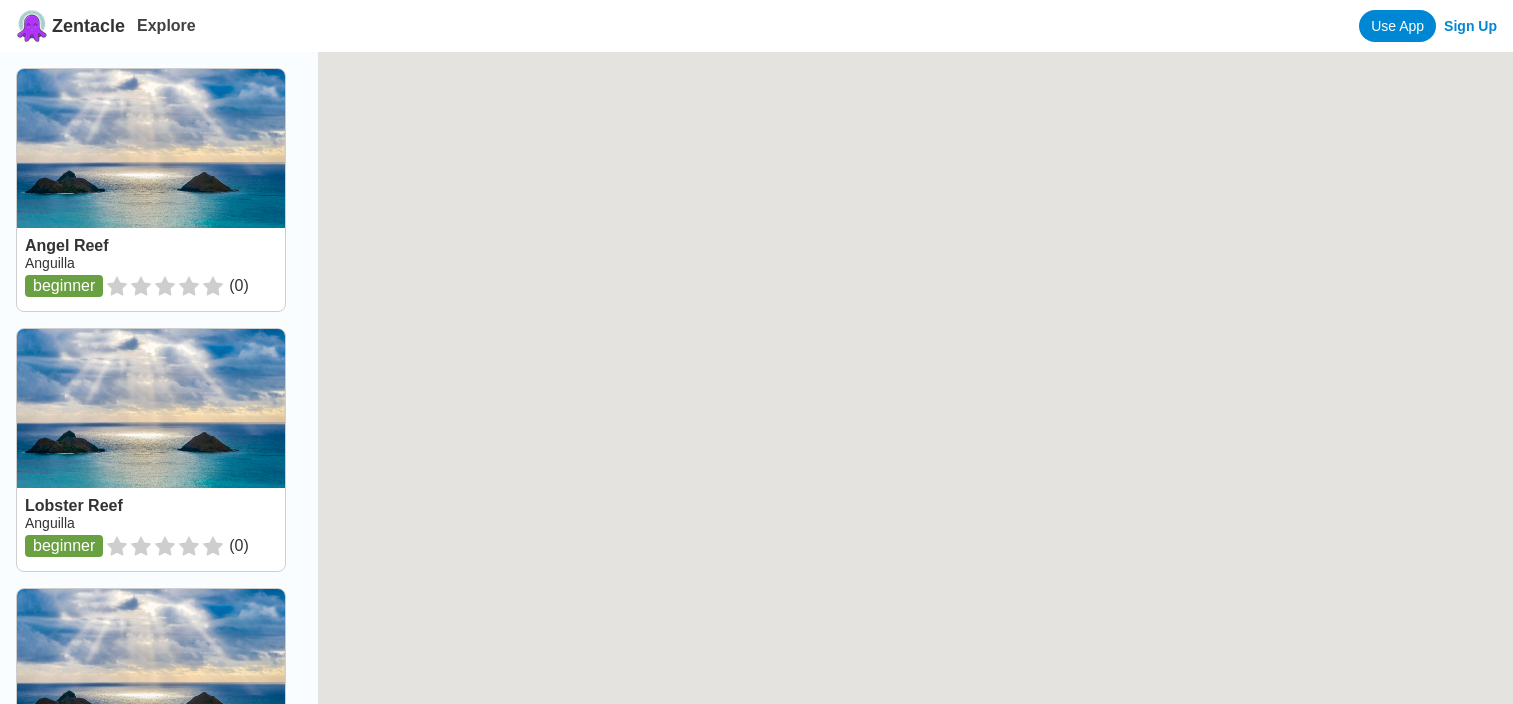 scroll, scrollTop: 0, scrollLeft: 0, axis: both 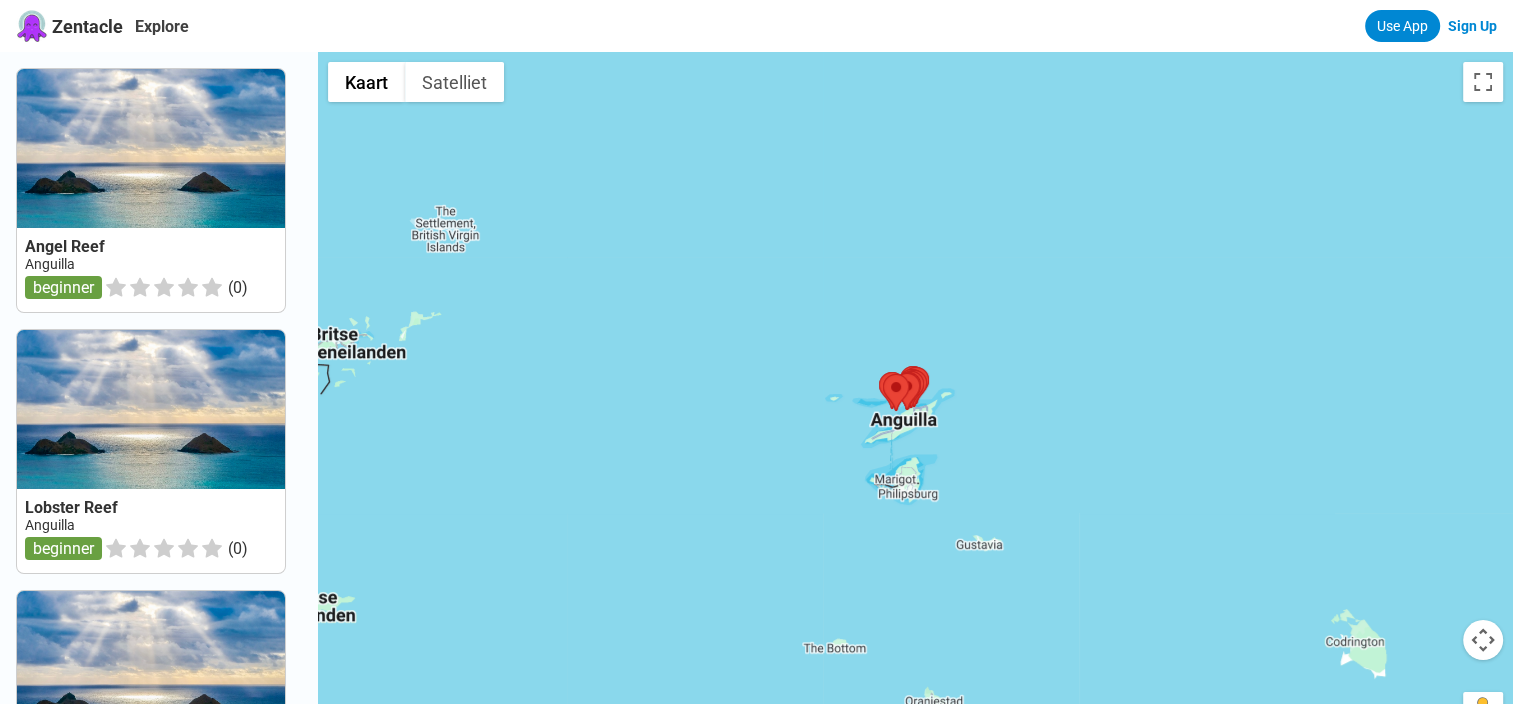 click at bounding box center (915, 404) 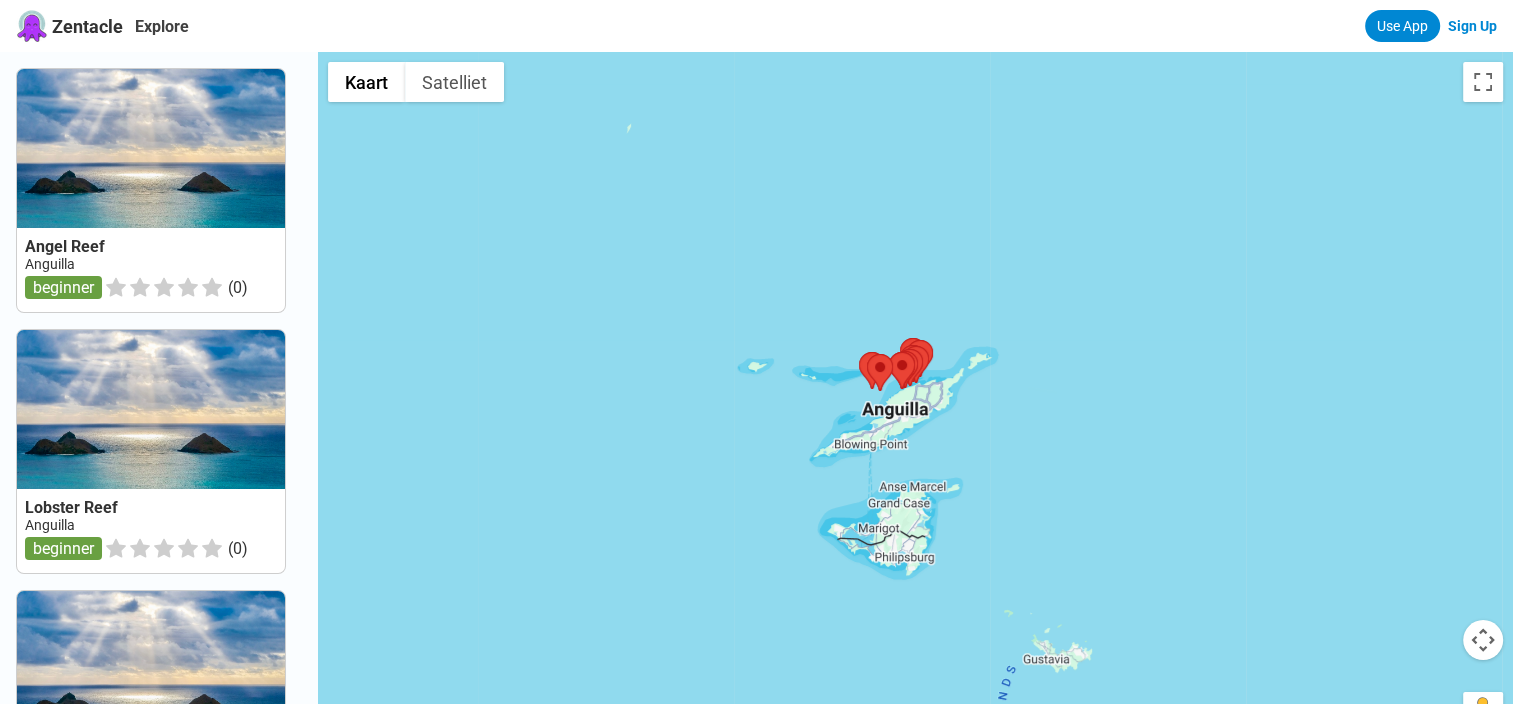 click at bounding box center [915, 404] 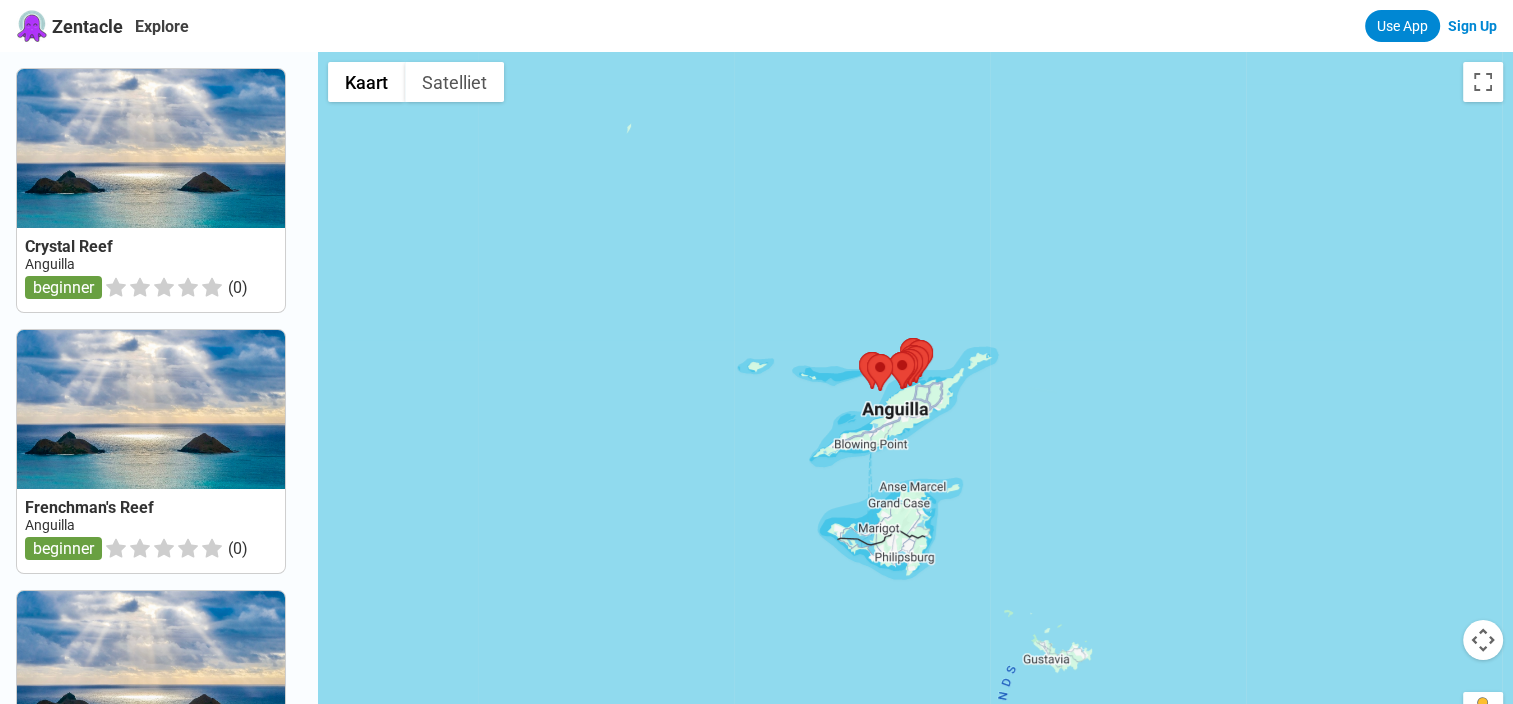 click at bounding box center (915, 404) 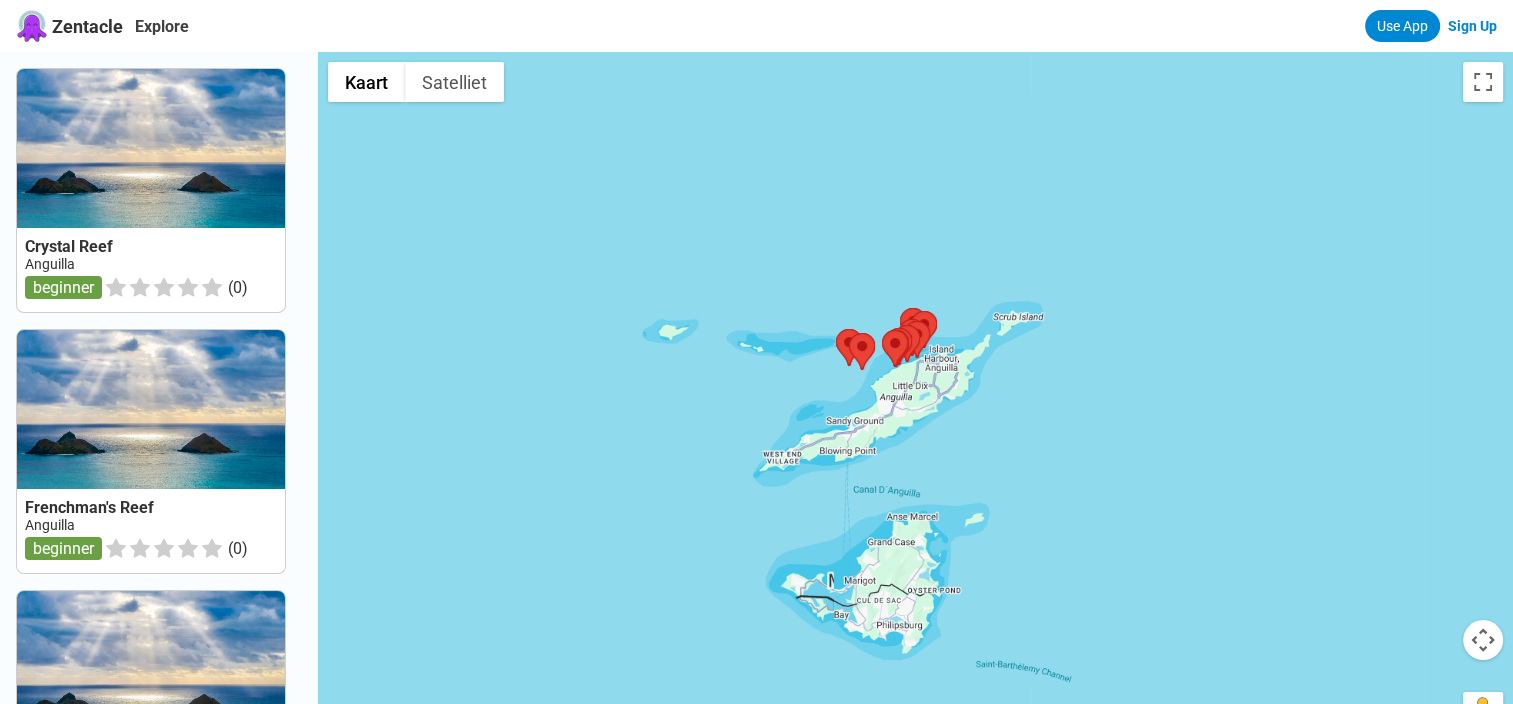 click at bounding box center [915, 404] 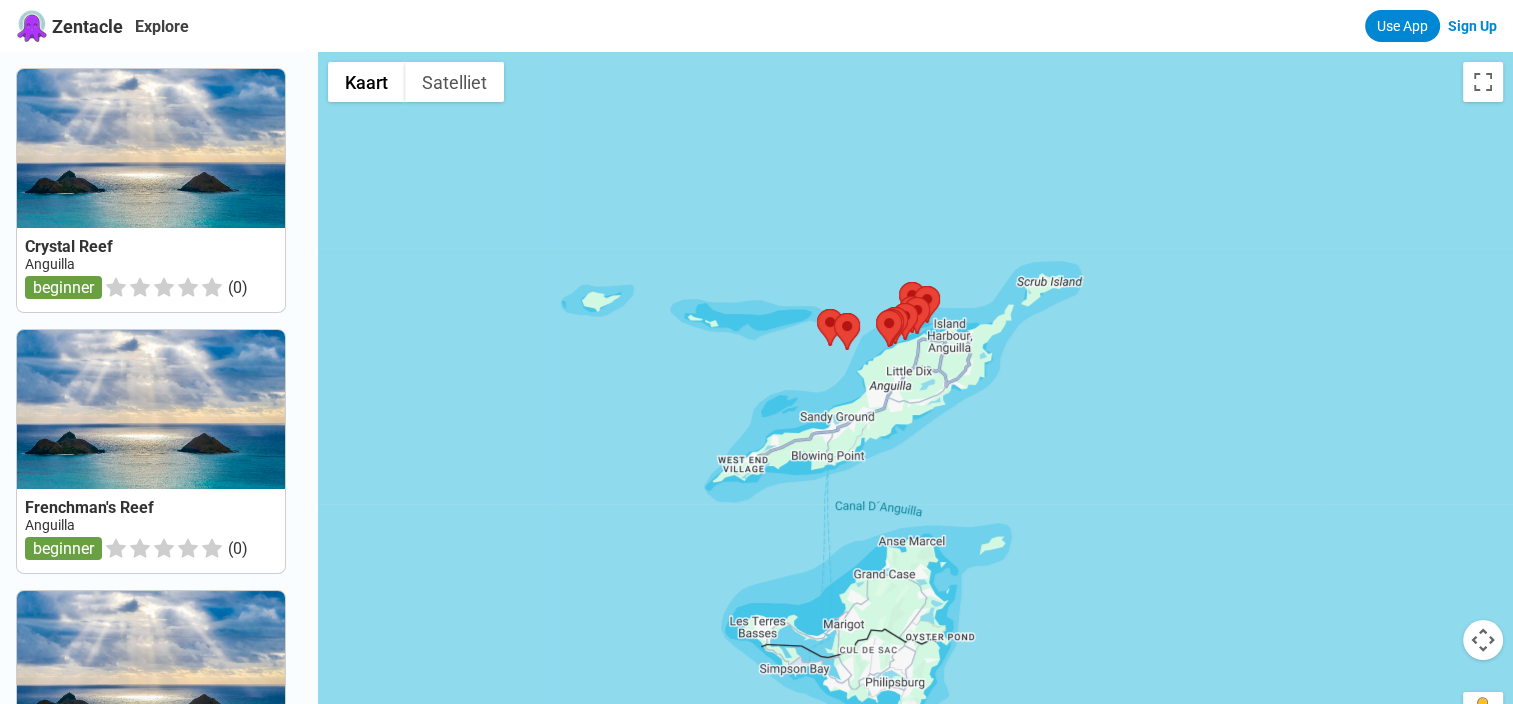 click at bounding box center (915, 404) 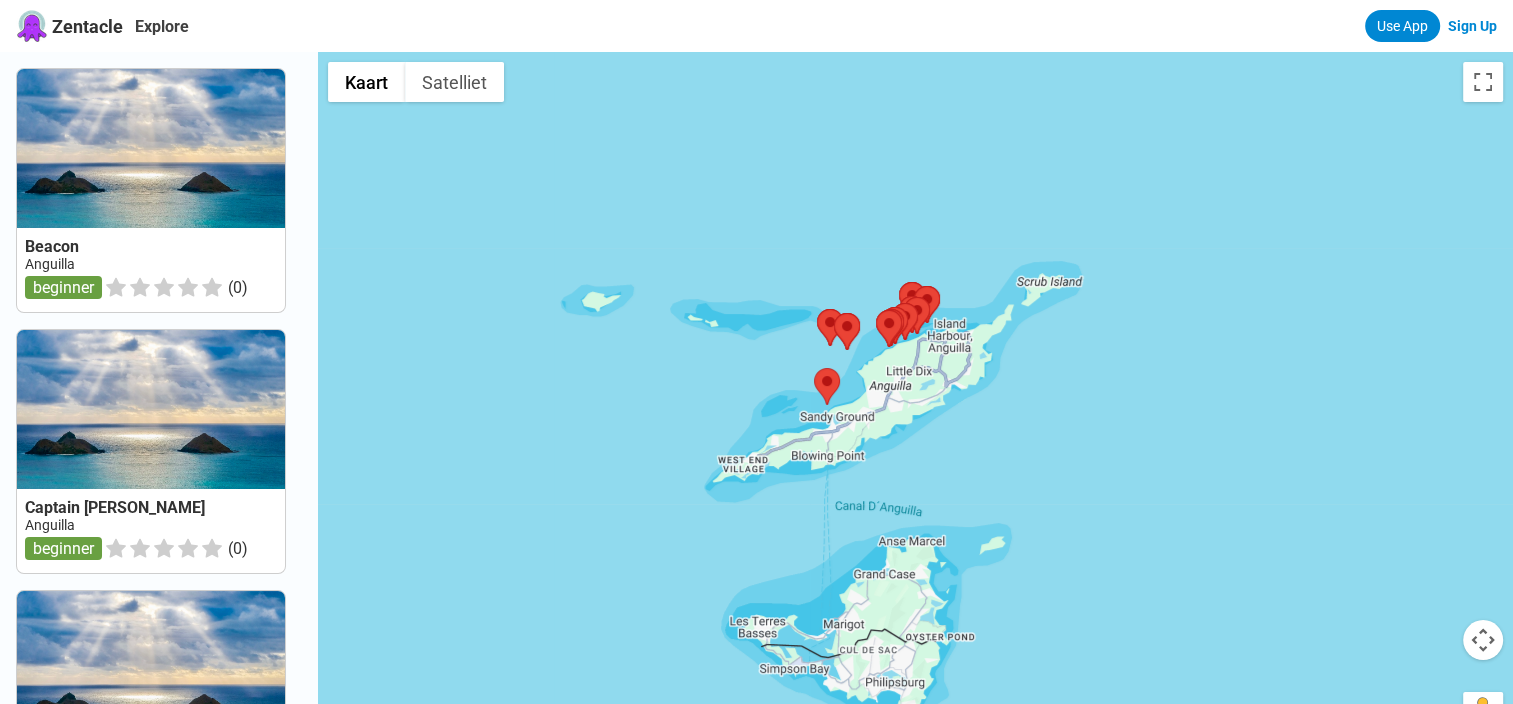 click at bounding box center (915, 404) 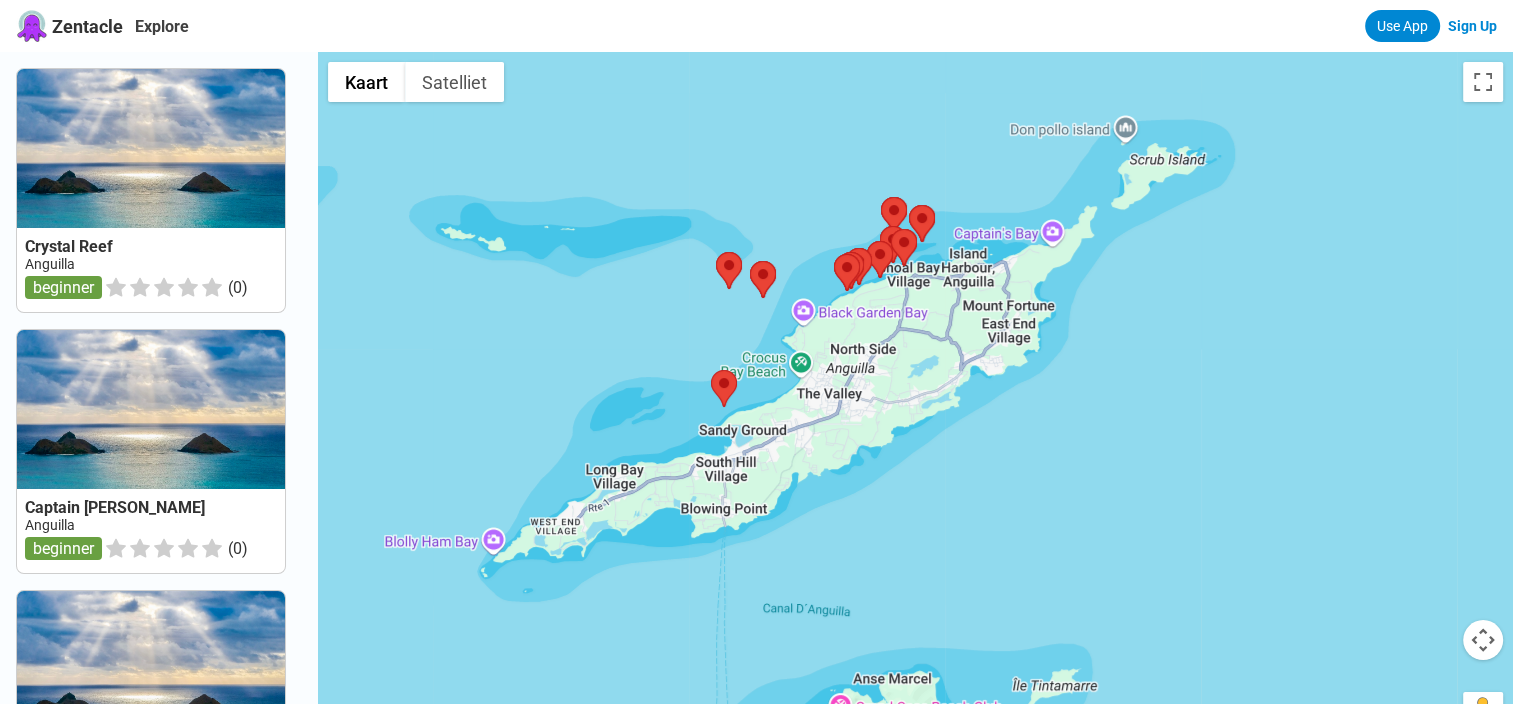 click at bounding box center [915, 404] 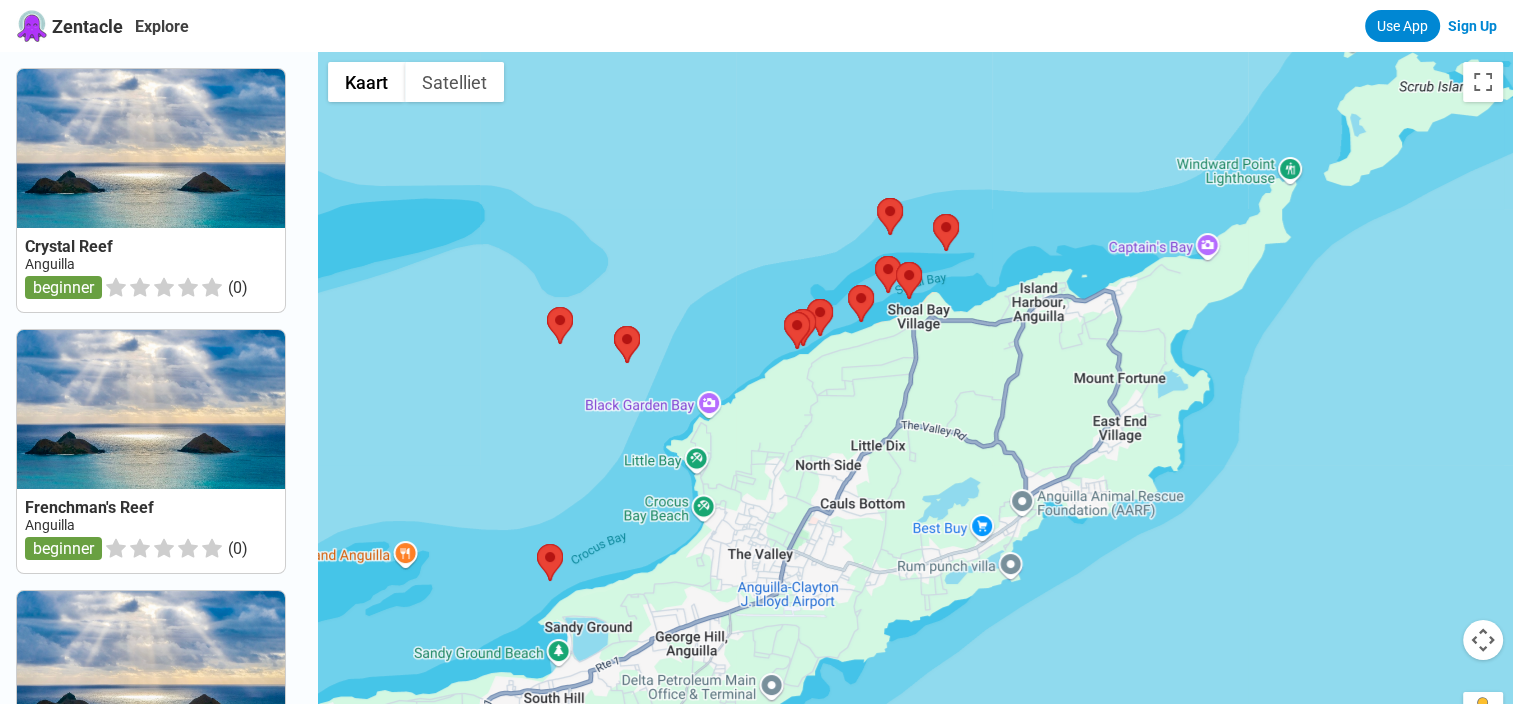 drag, startPoint x: 906, startPoint y: 236, endPoint x: 944, endPoint y: 400, distance: 168.34488 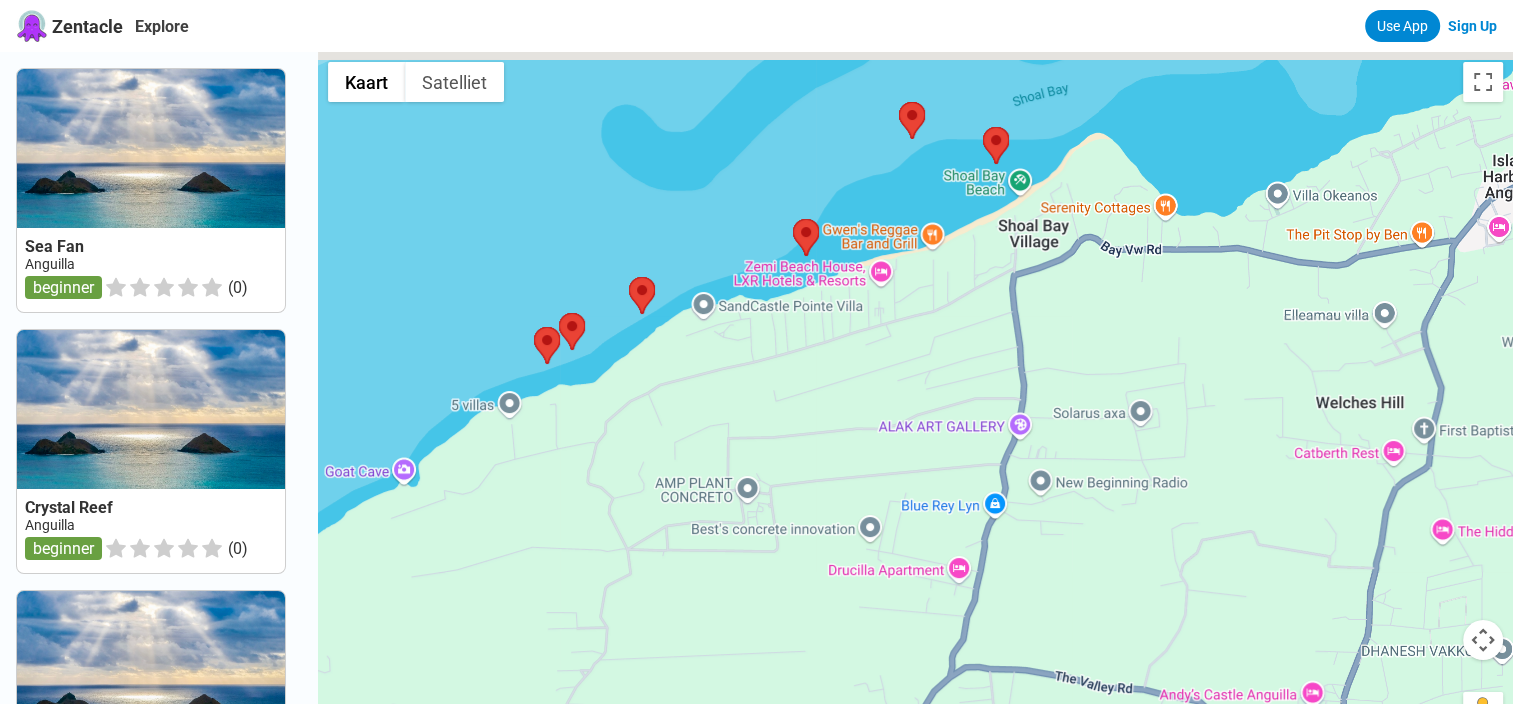 drag, startPoint x: 748, startPoint y: 292, endPoint x: 923, endPoint y: 453, distance: 237.79402 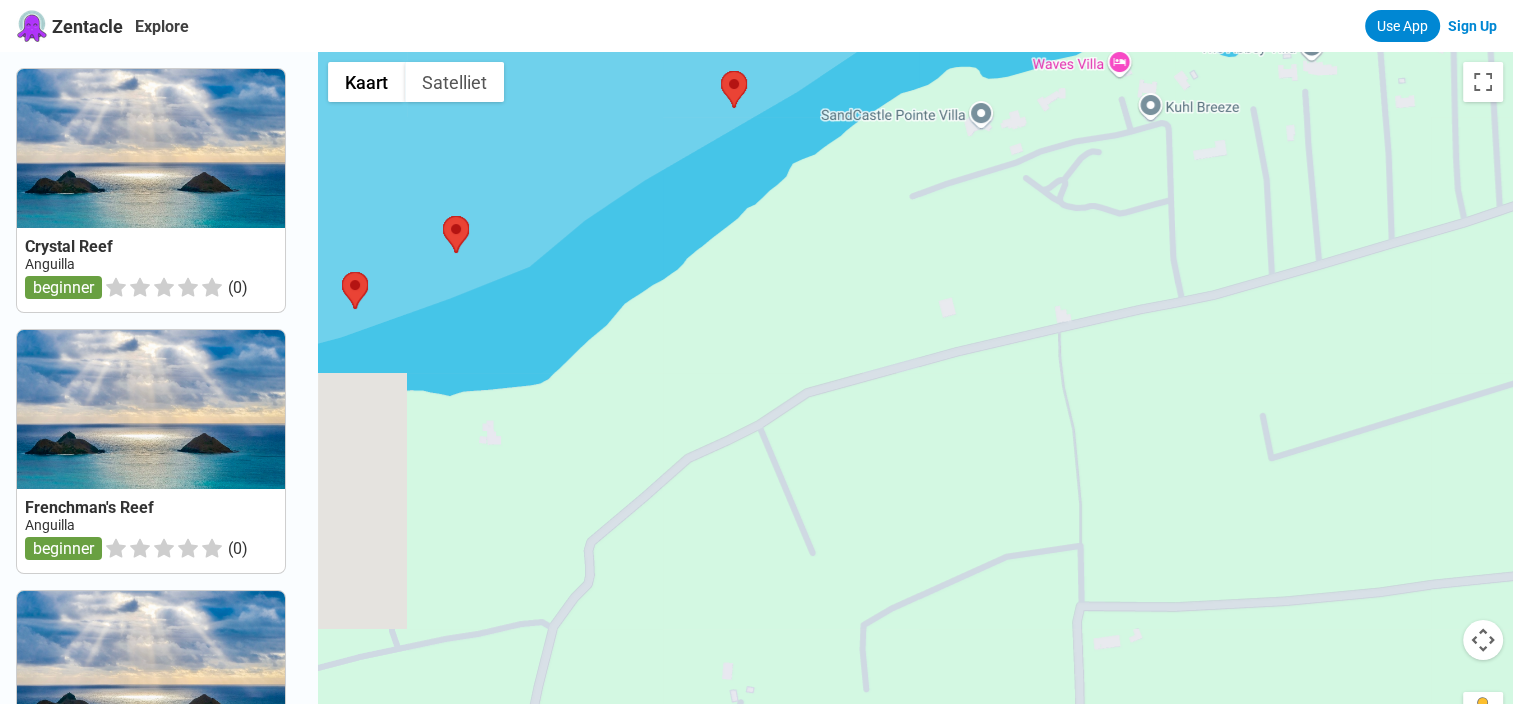 drag, startPoint x: 715, startPoint y: 403, endPoint x: 1372, endPoint y: 239, distance: 677.1595 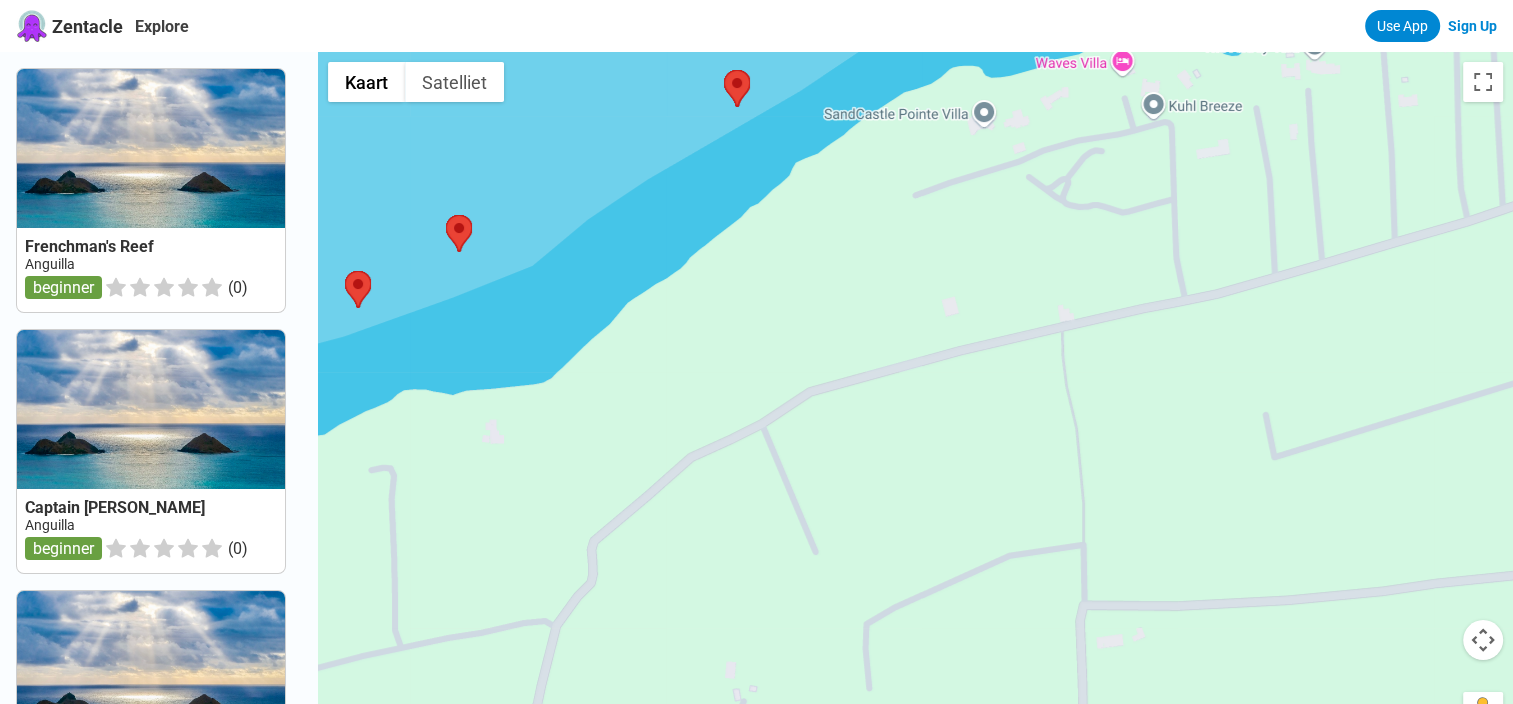 click at bounding box center (915, 404) 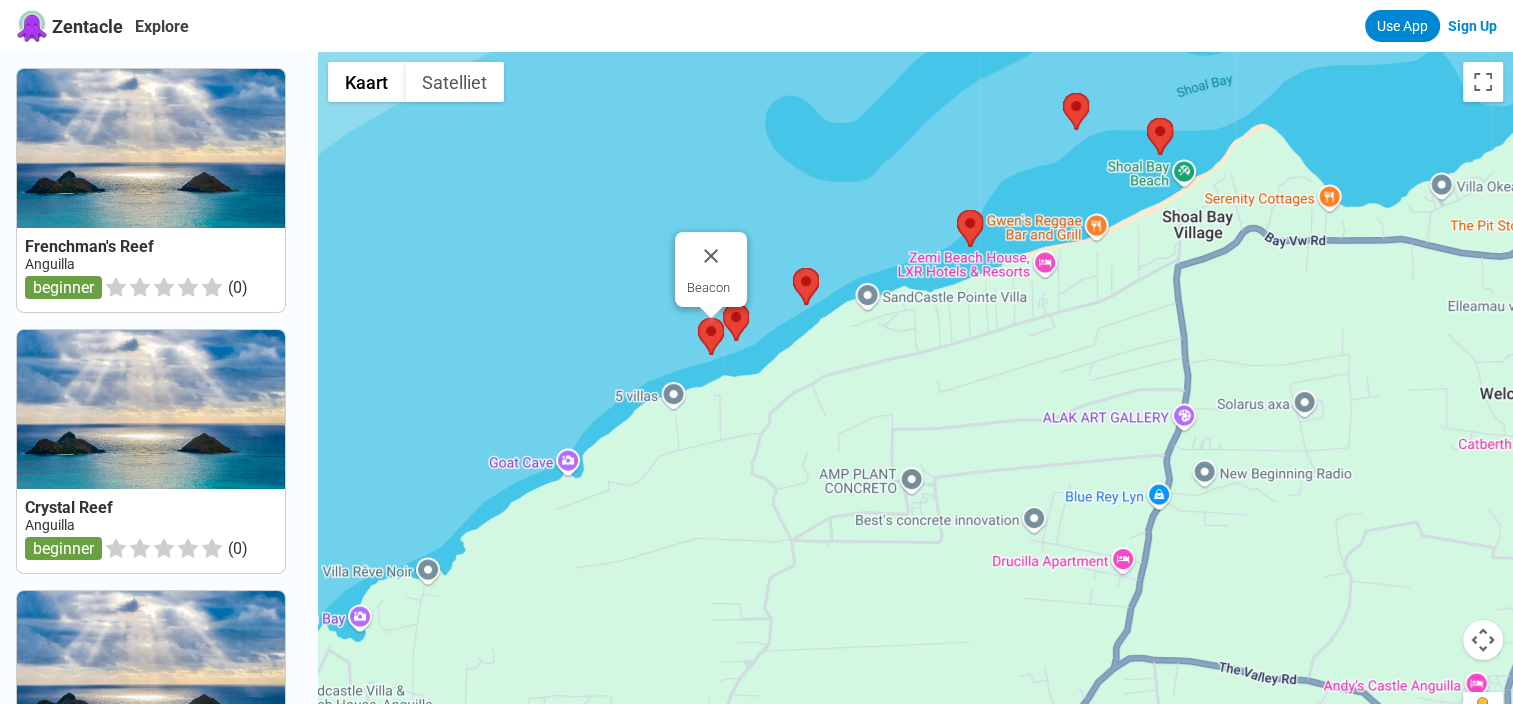 click at bounding box center [711, 336] 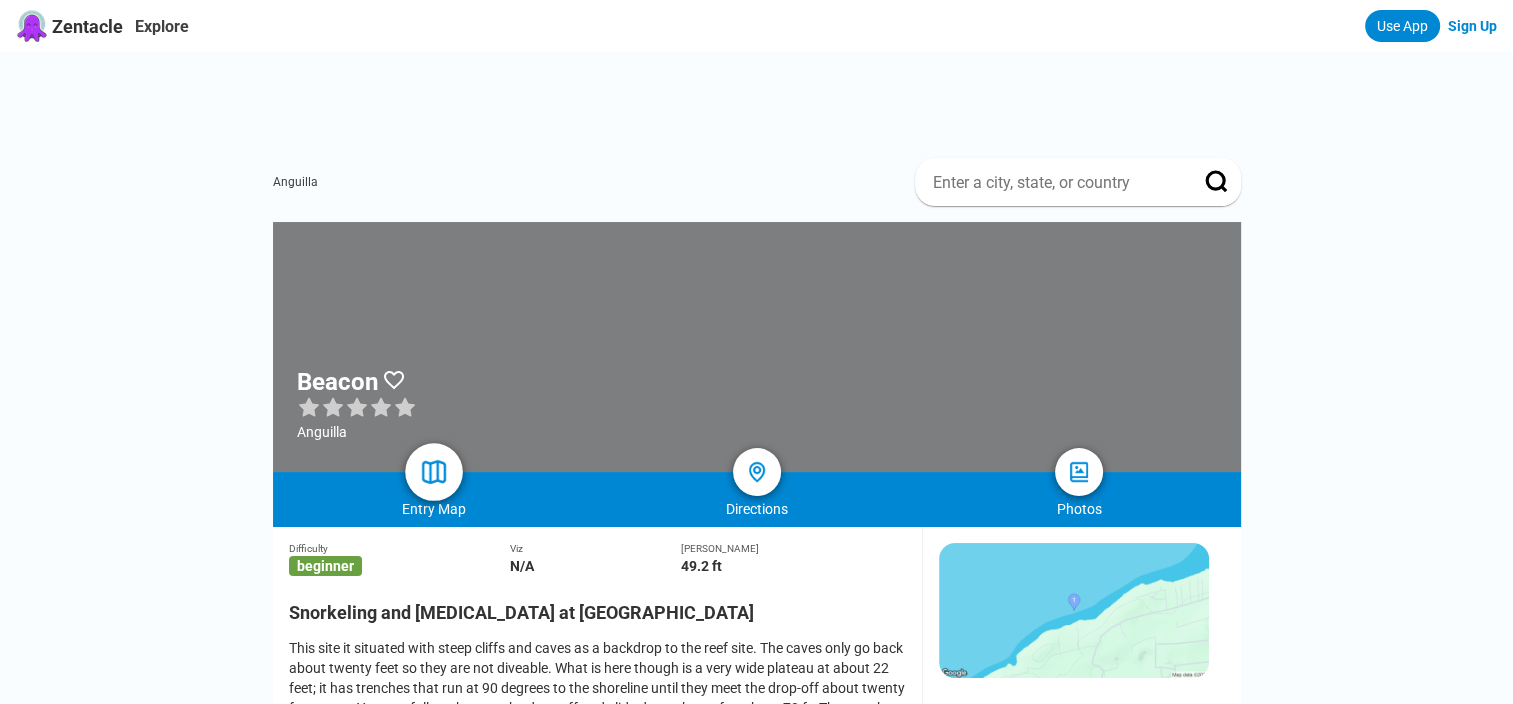 click at bounding box center (433, 472) 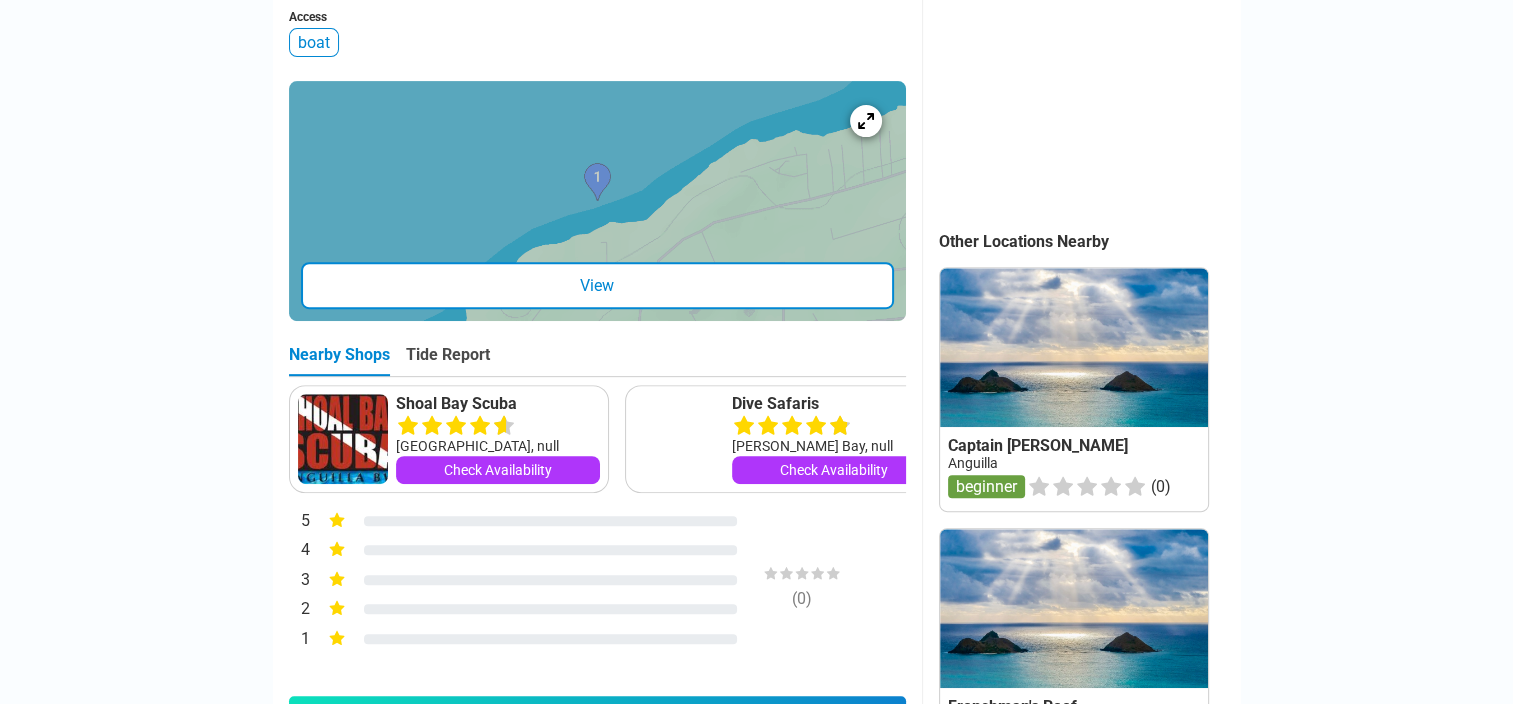 scroll, scrollTop: 800, scrollLeft: 0, axis: vertical 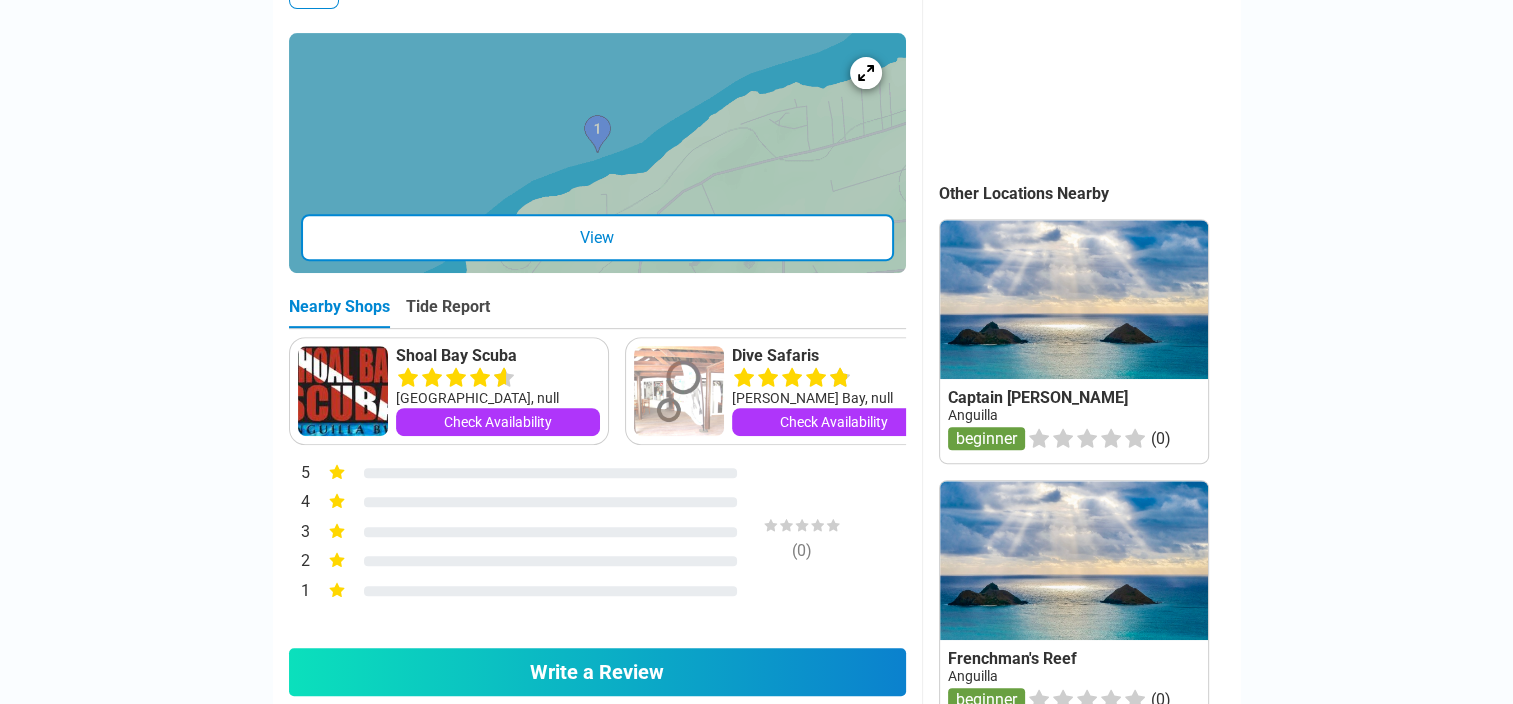 click on "View" at bounding box center [597, 237] 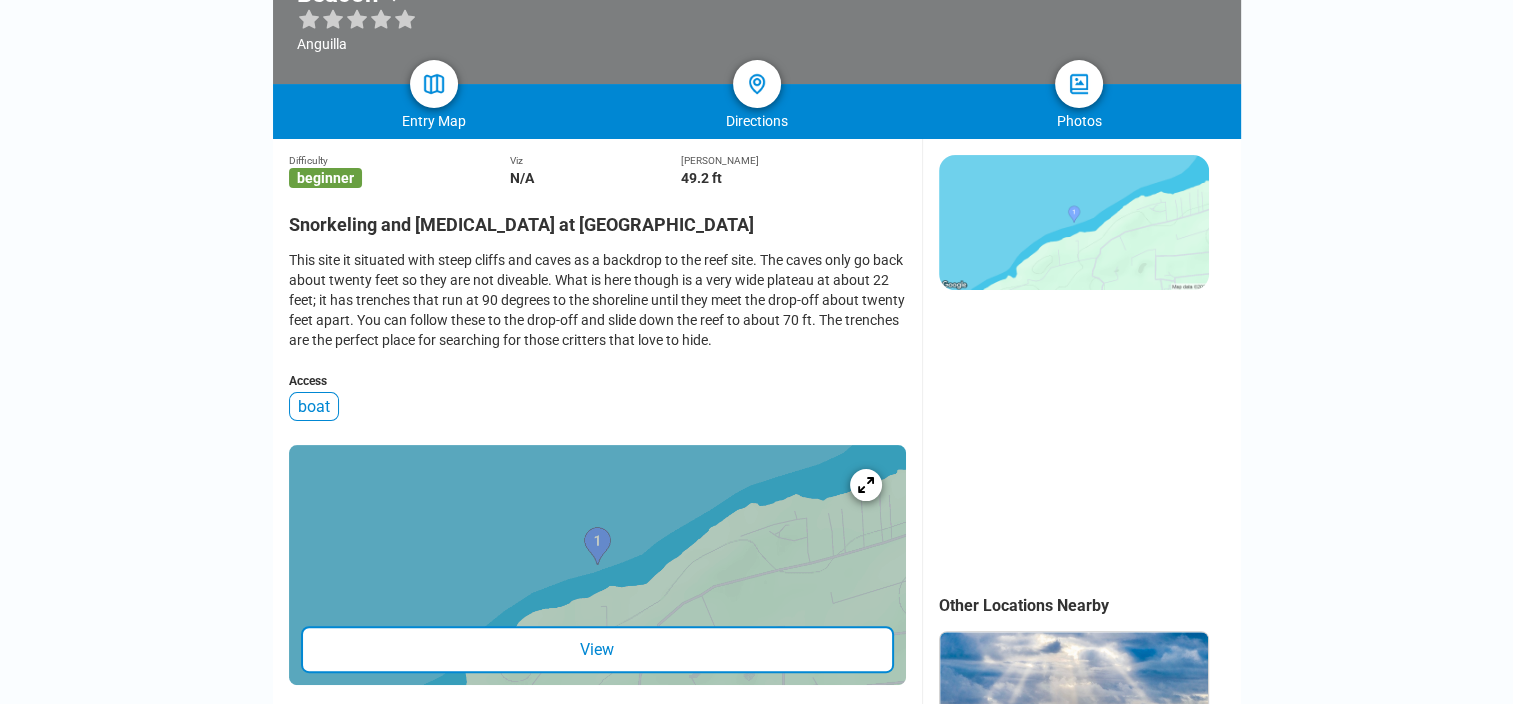 scroll, scrollTop: 300, scrollLeft: 0, axis: vertical 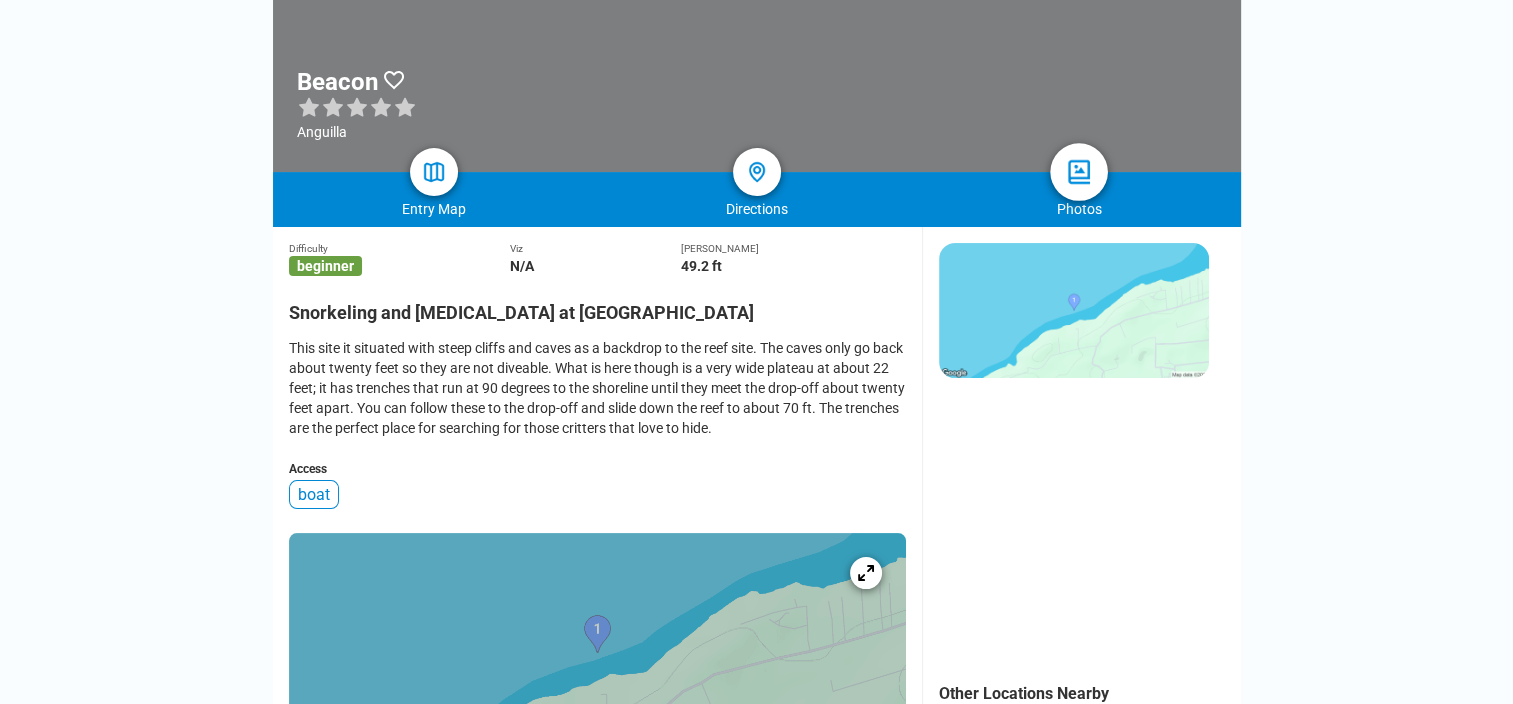 click at bounding box center (1079, 172) 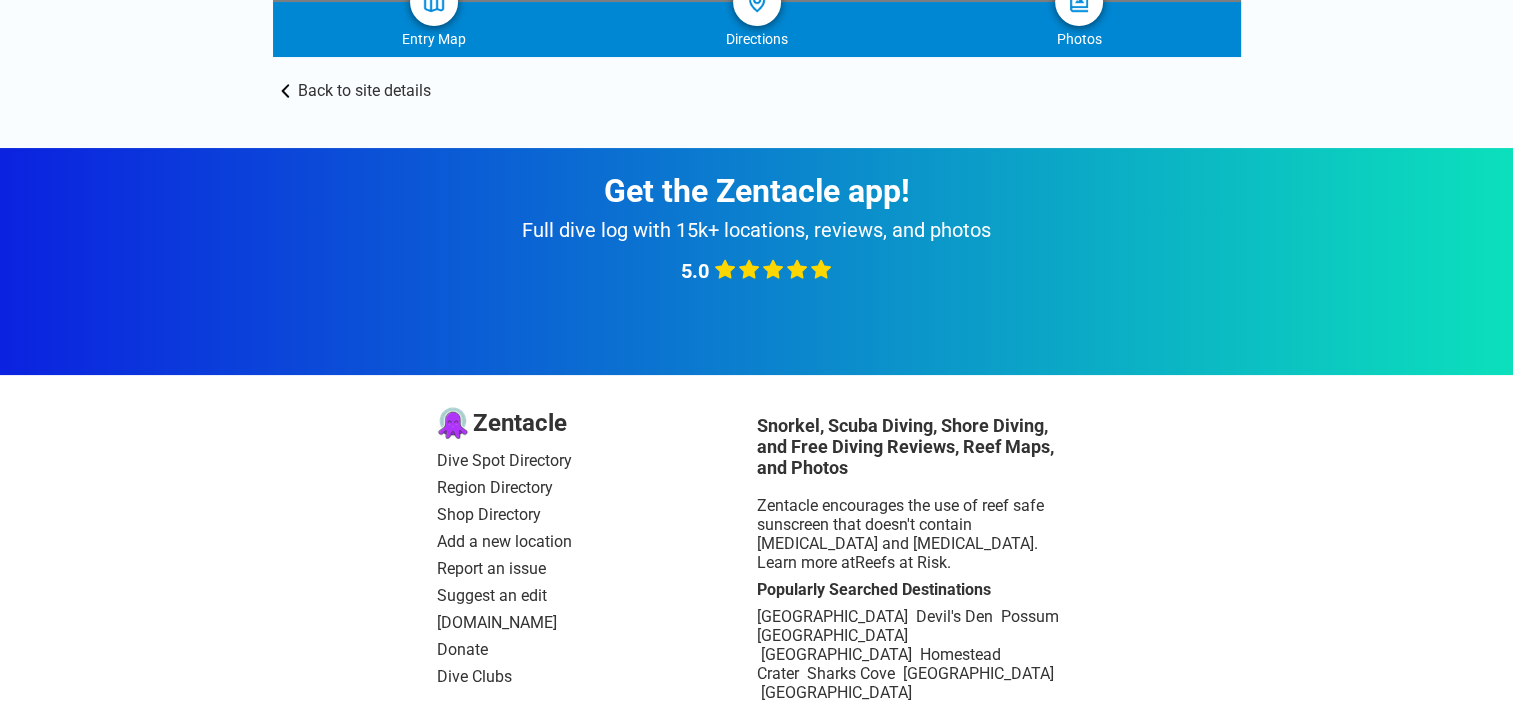 scroll, scrollTop: 0, scrollLeft: 0, axis: both 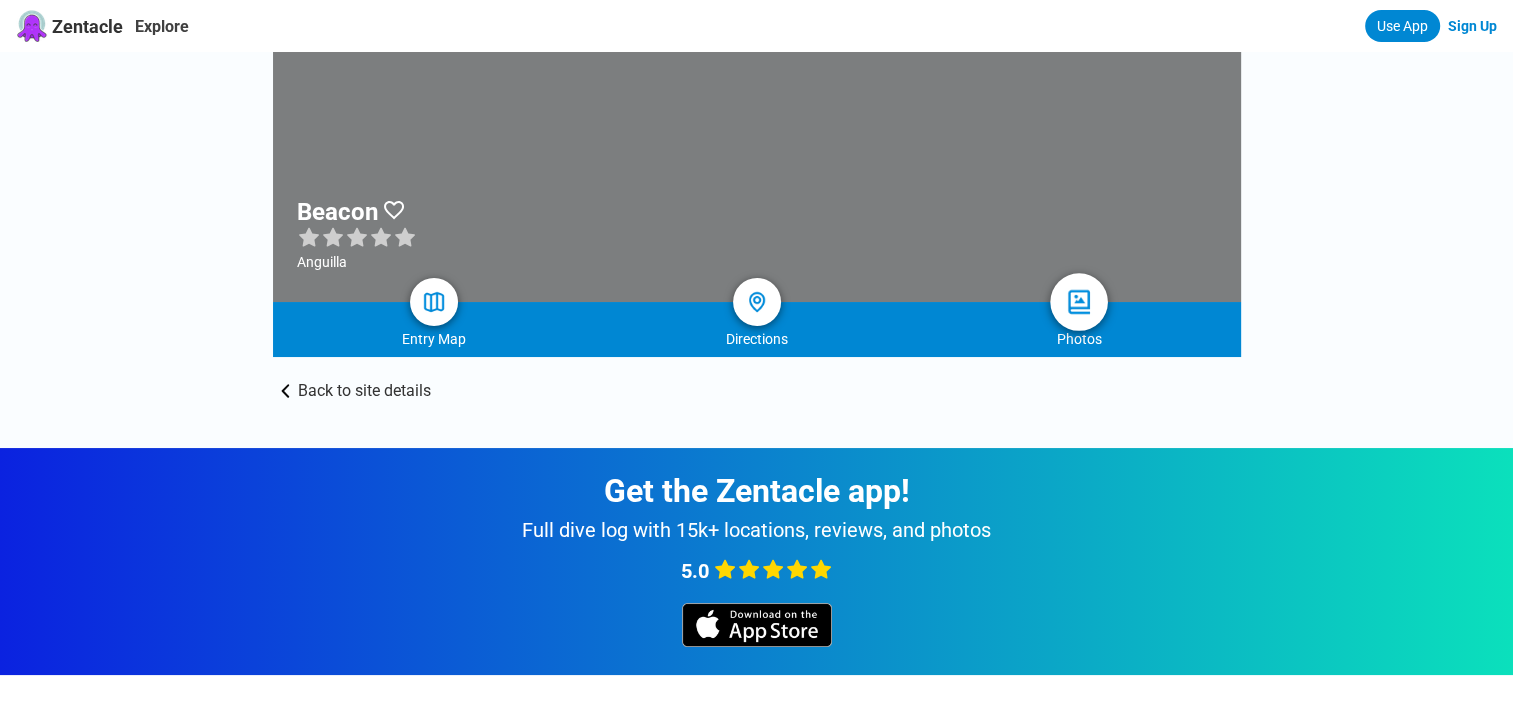 click at bounding box center [1079, 302] 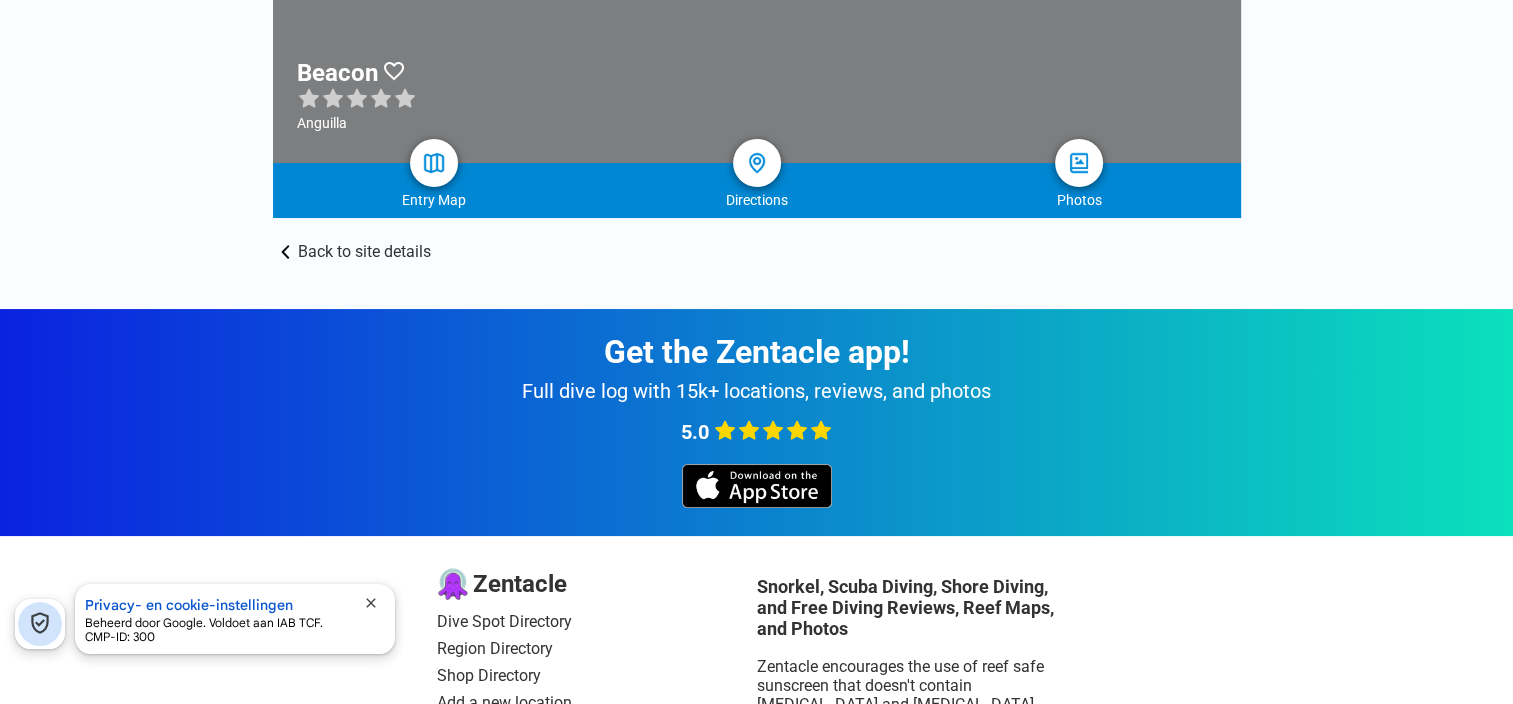 scroll, scrollTop: 0, scrollLeft: 0, axis: both 